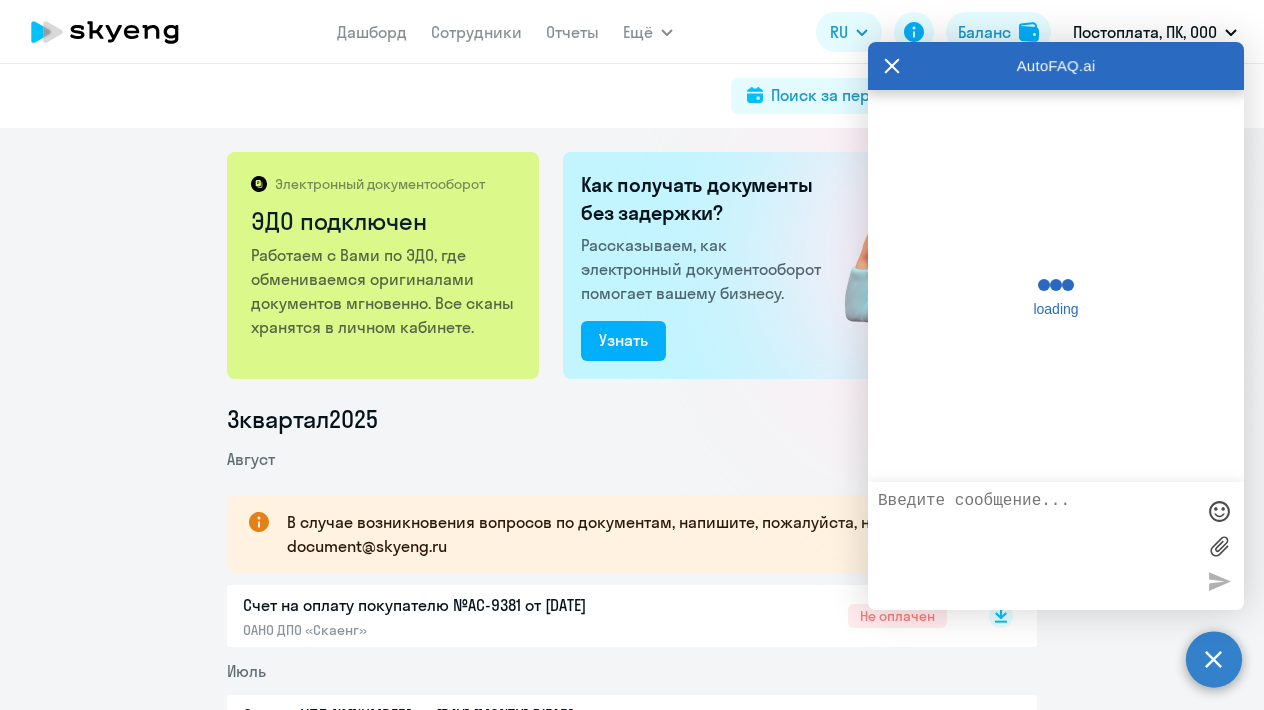 scroll, scrollTop: 0, scrollLeft: 0, axis: both 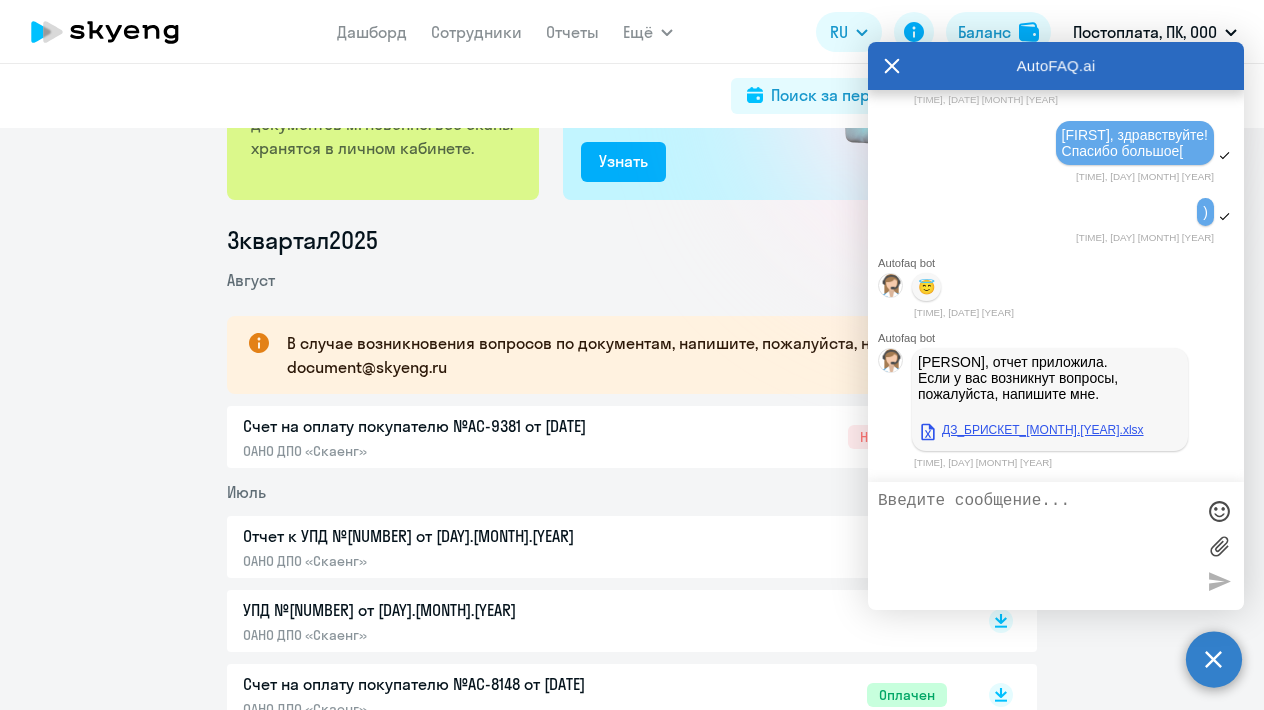 click on "ДЗ_БРИСКЕТ_[MONTH].[YEAR].xlsx" at bounding box center [1031, 430] 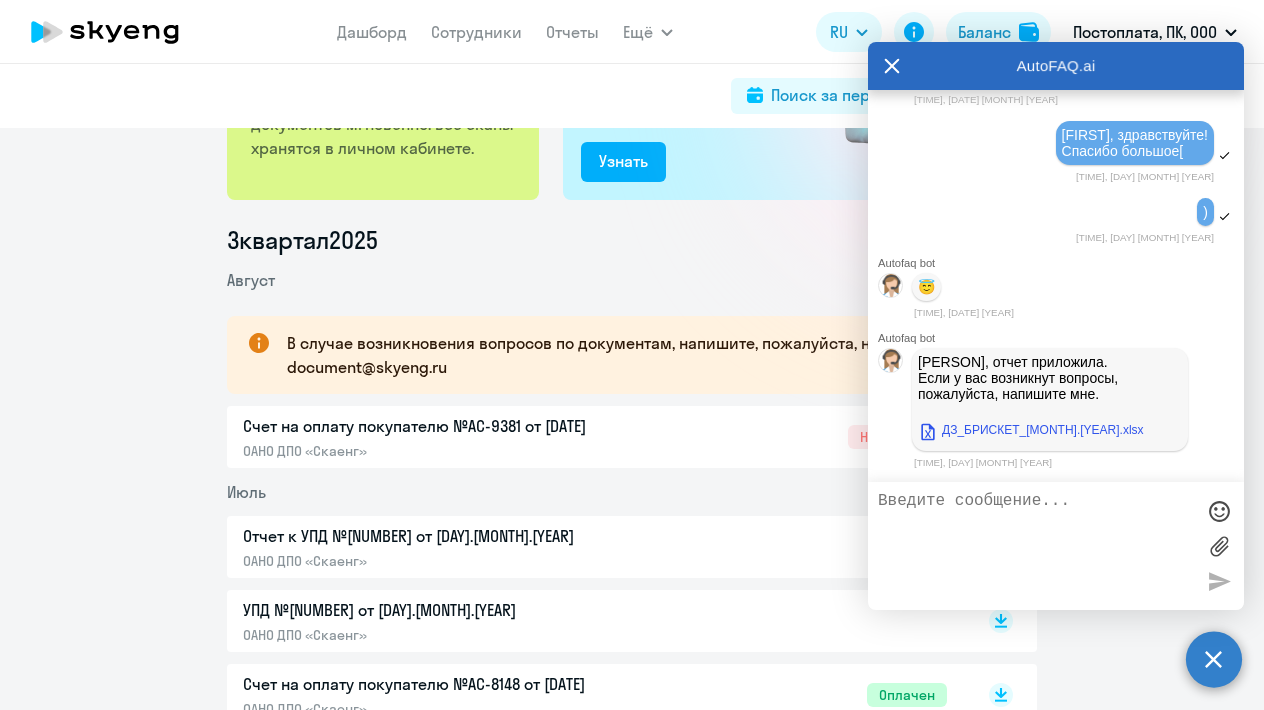 click 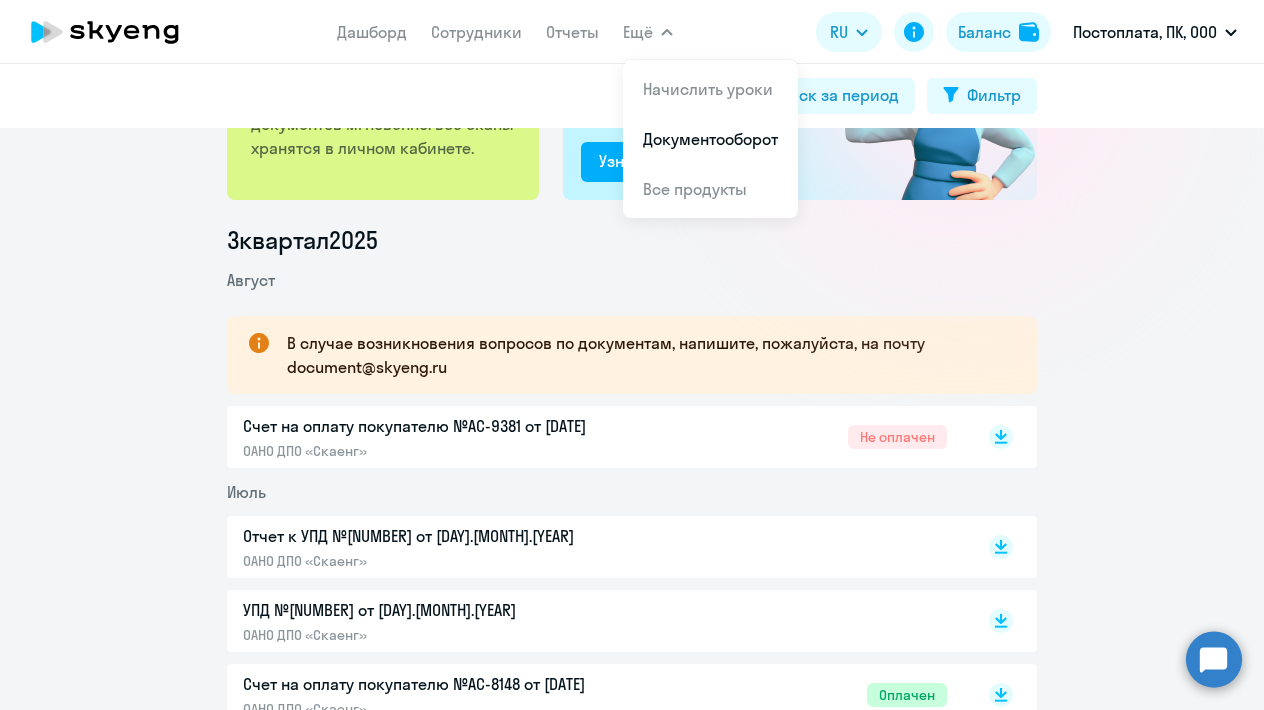 click on "Август" 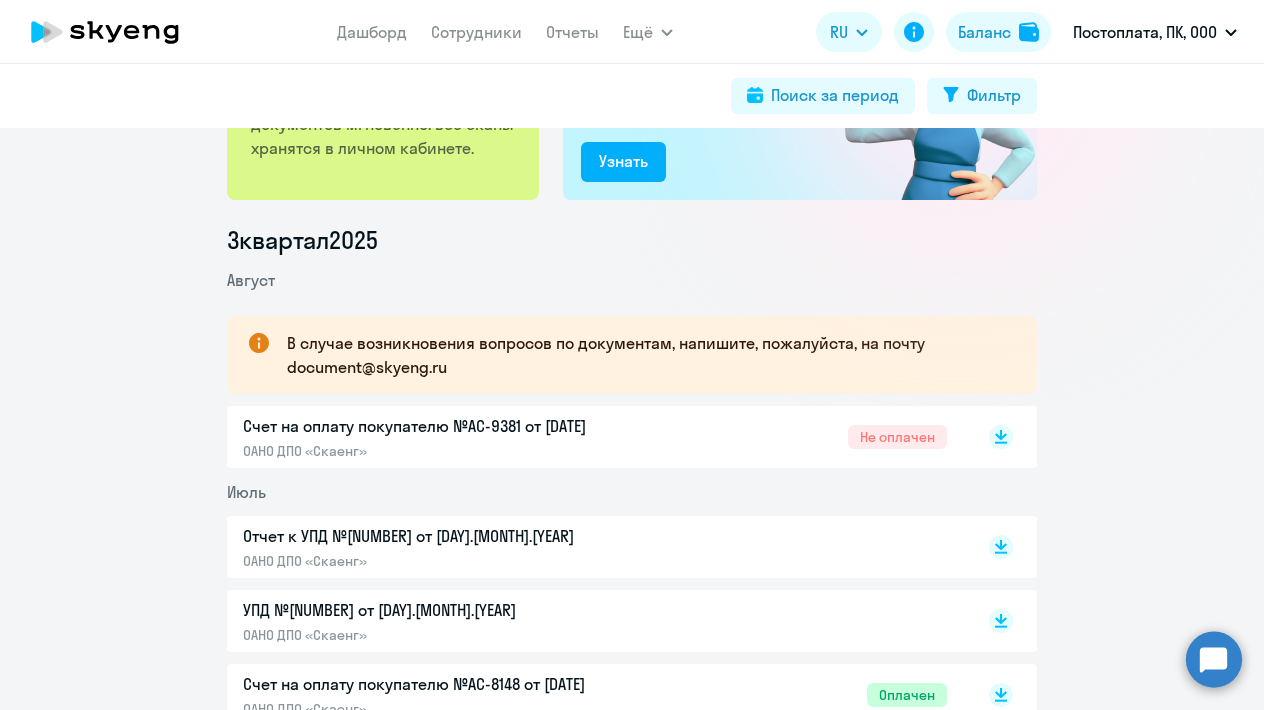 click 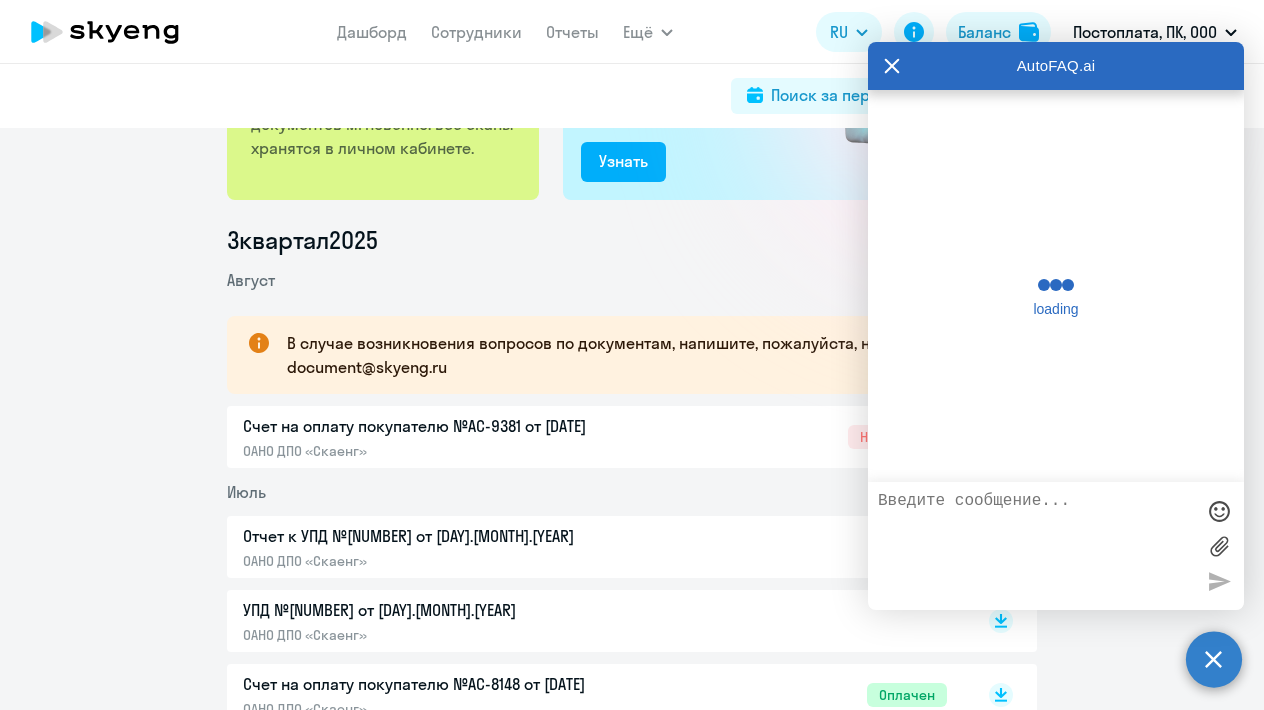 scroll, scrollTop: 44878, scrollLeft: 0, axis: vertical 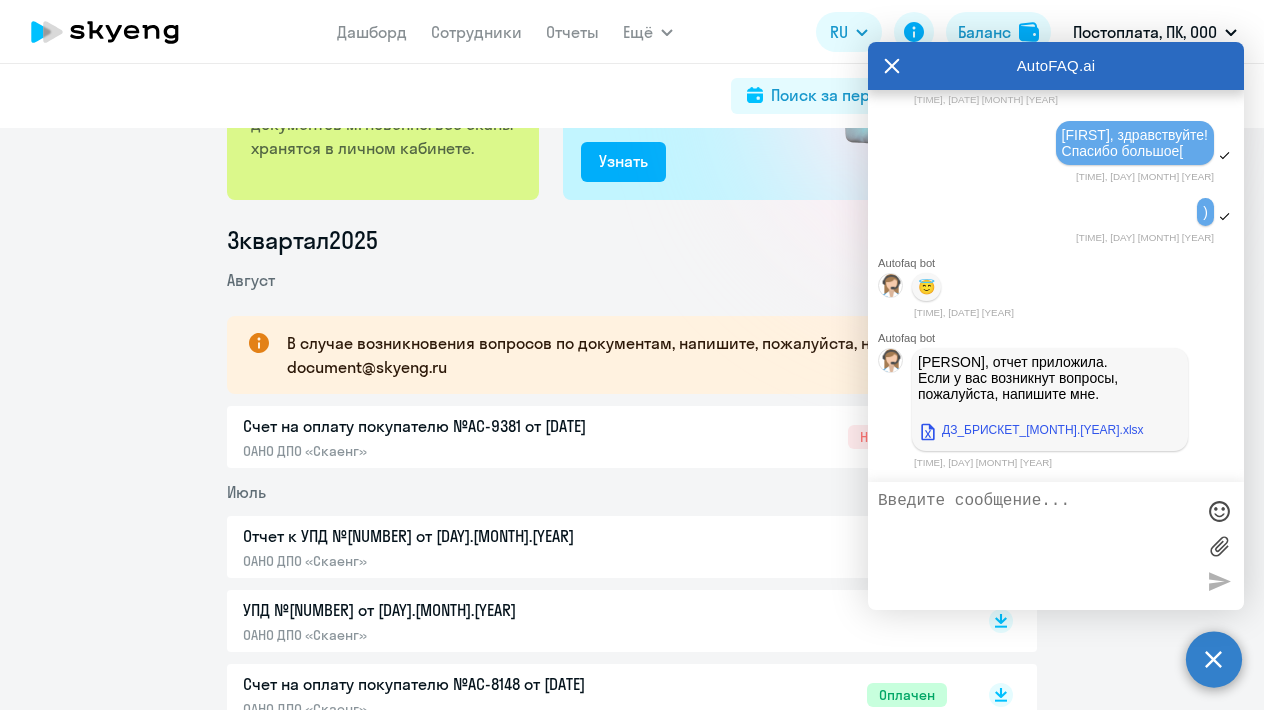 click at bounding box center (1036, 546) 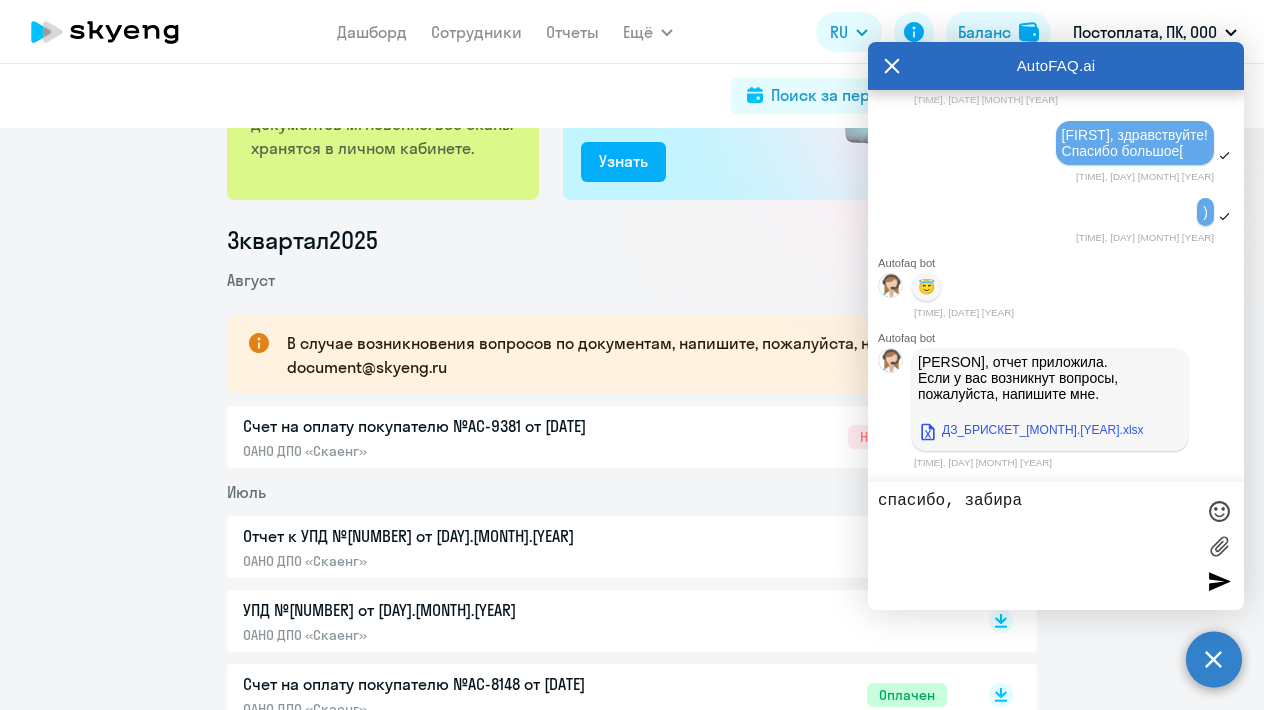 type on "спасибо, забираю" 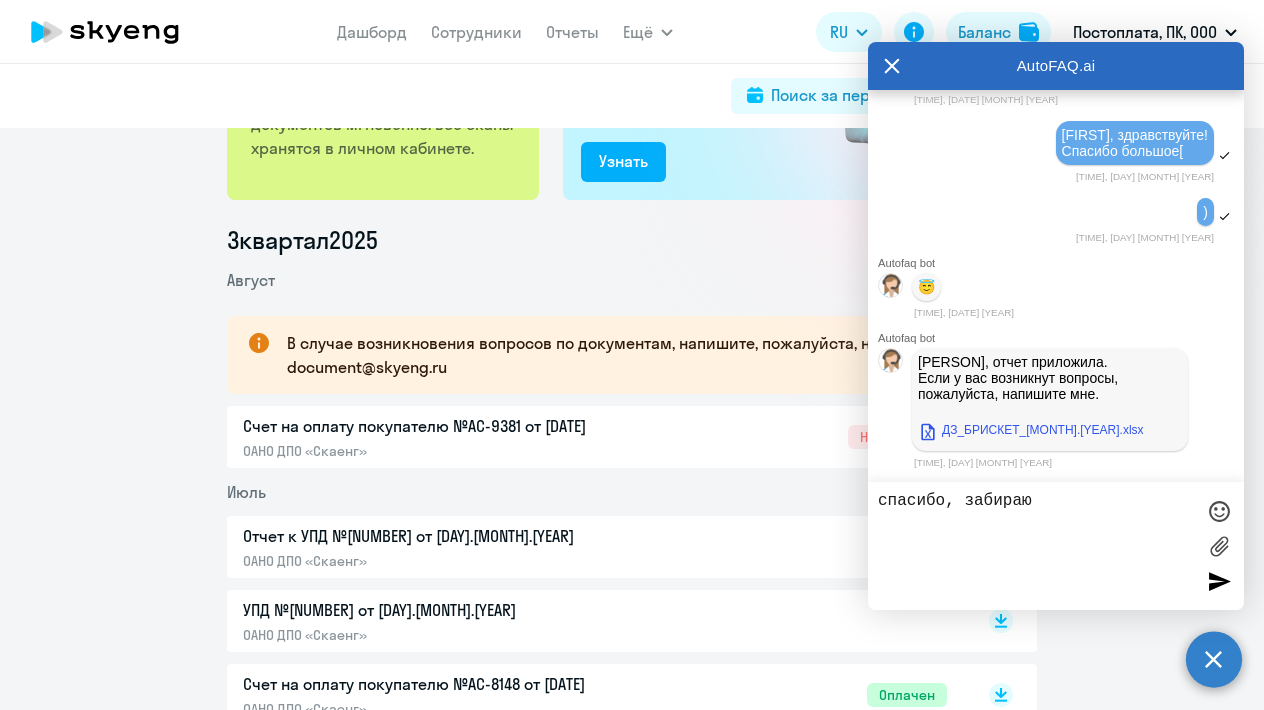 type 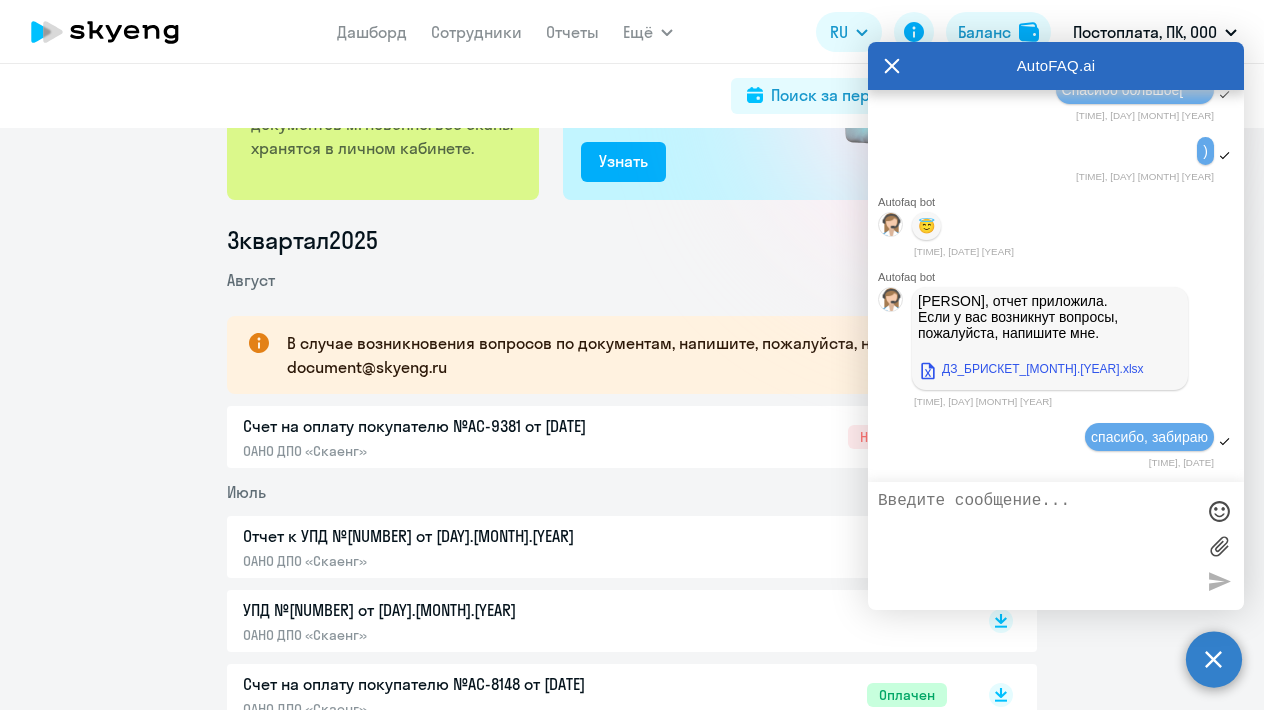 scroll, scrollTop: 45221, scrollLeft: 0, axis: vertical 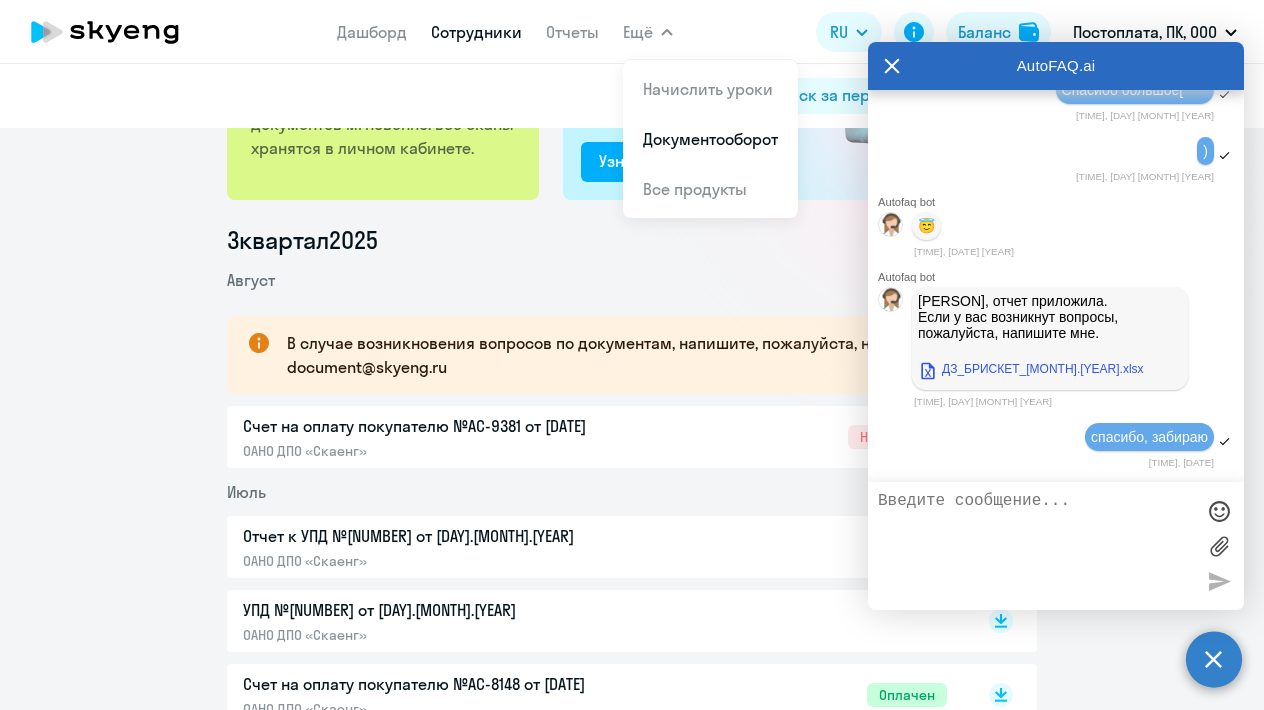 click on "Сотрудники" at bounding box center [476, 32] 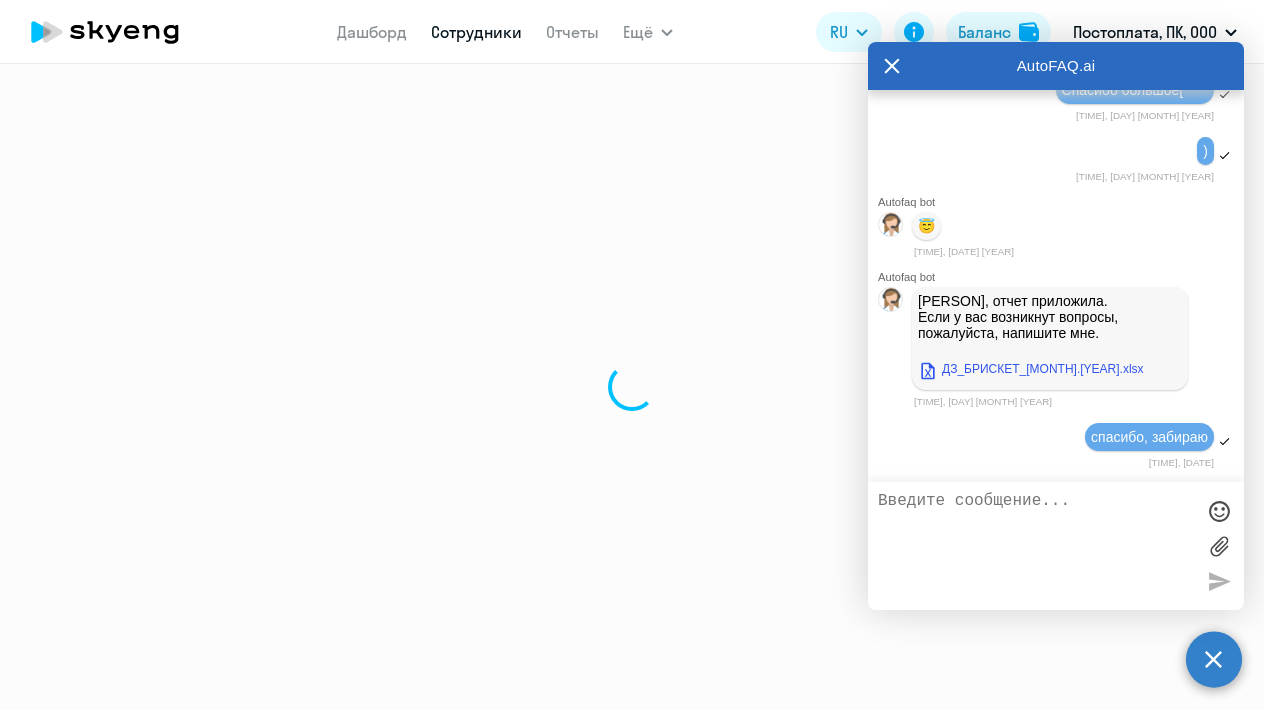 select on "30" 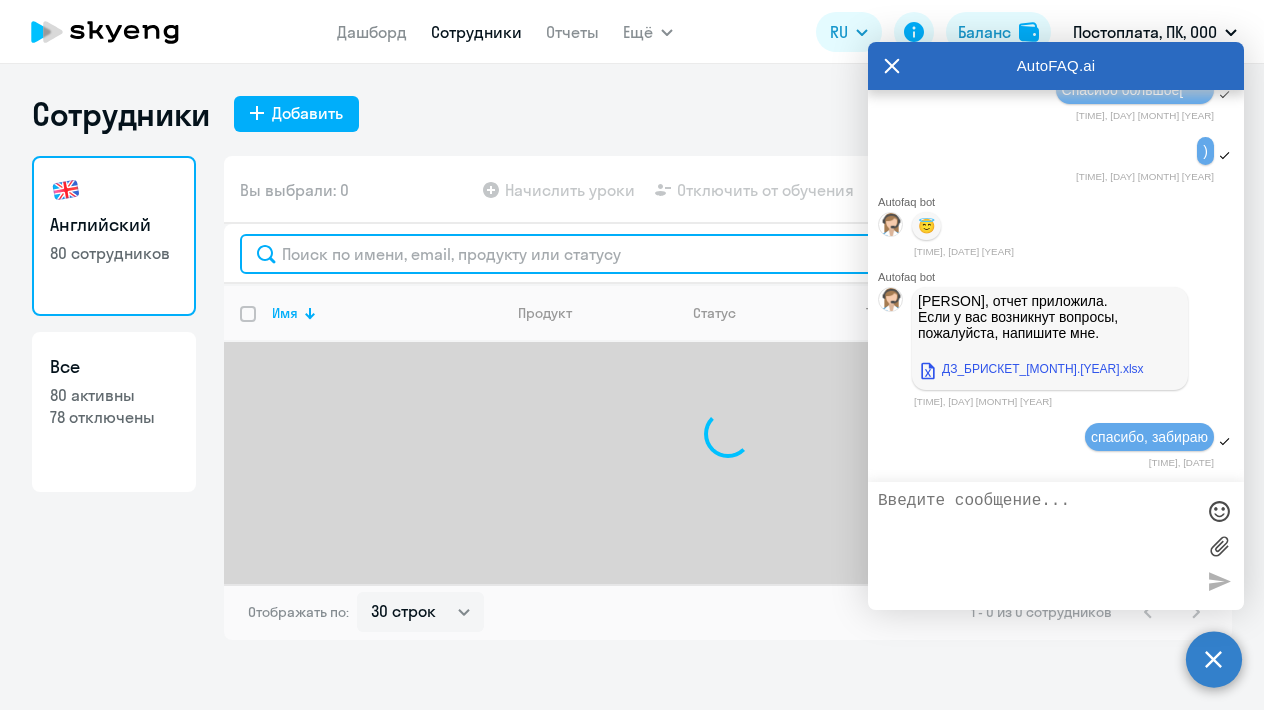 click 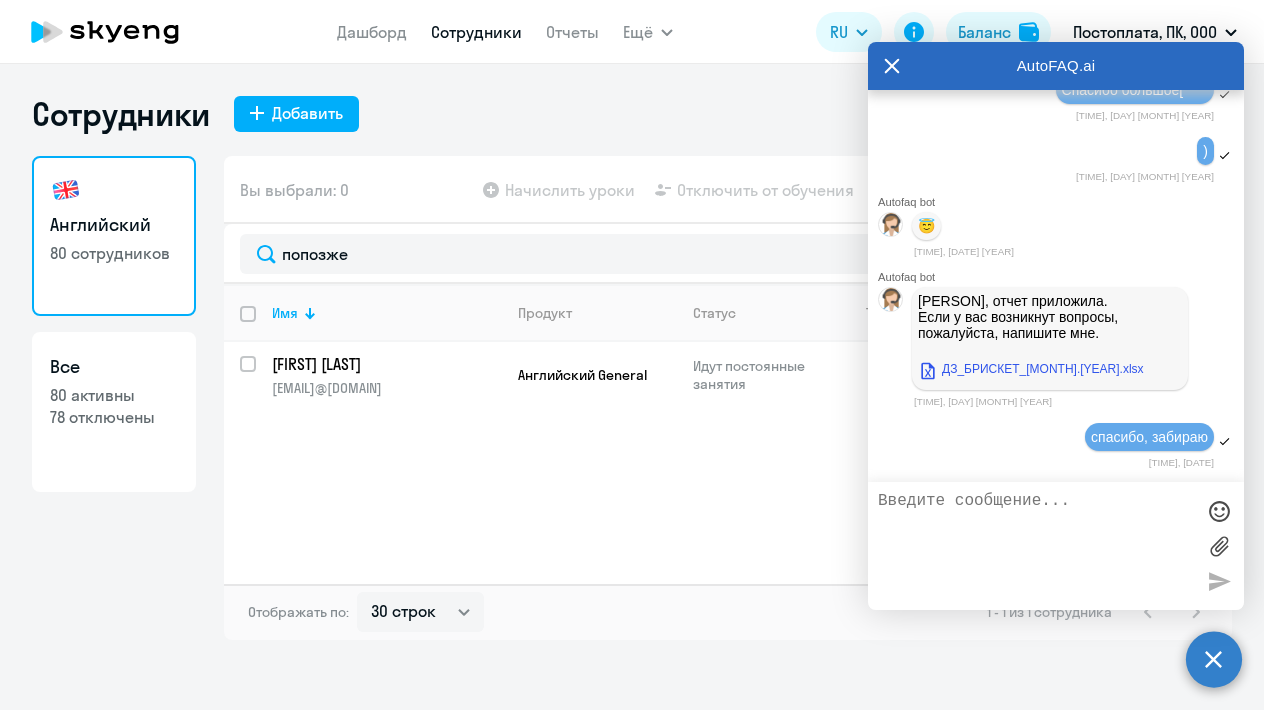 drag, startPoint x: 411, startPoint y: 251, endPoint x: 1222, endPoint y: 669, distance: 912.3842 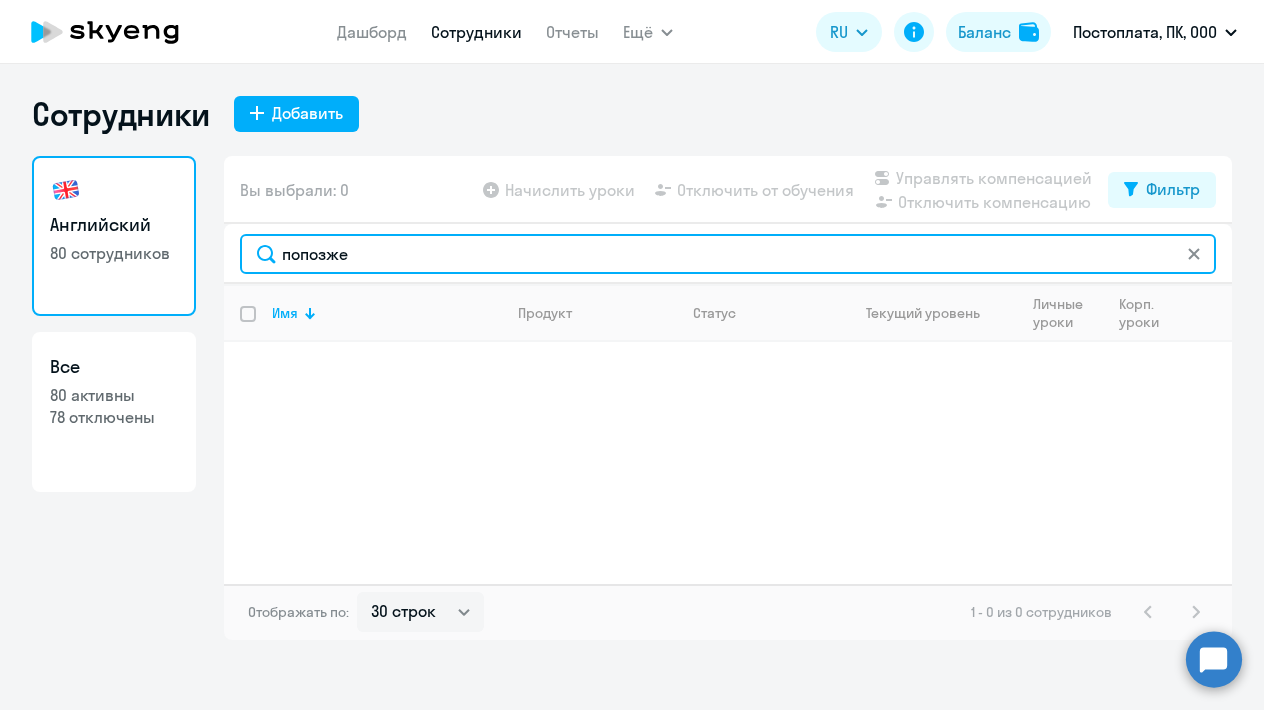 click on "попозже" 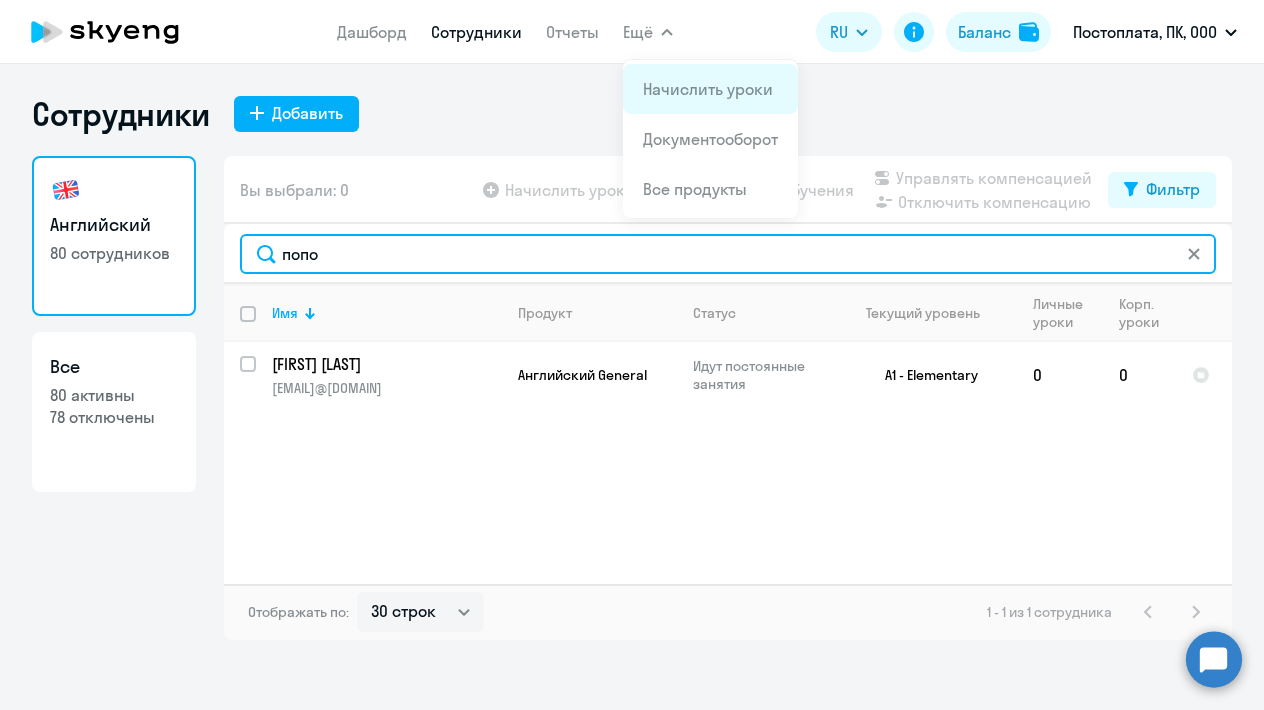 type on "попо" 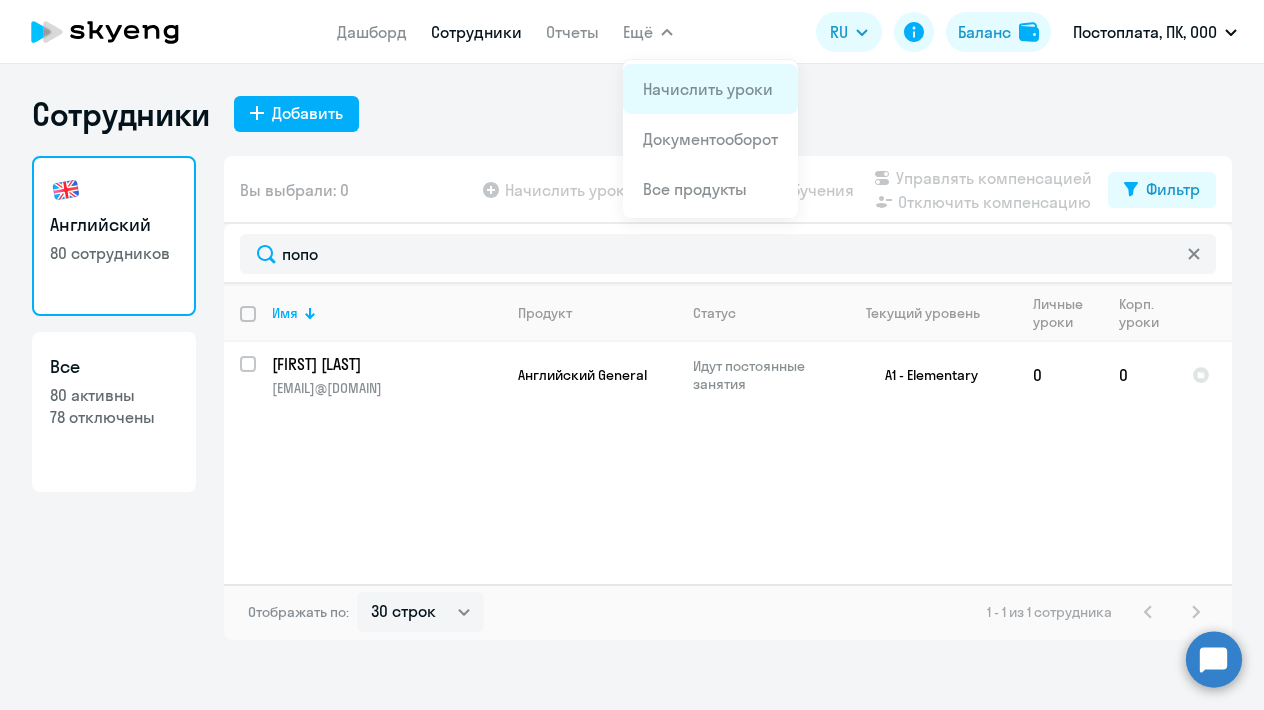 click on "Начислить уроки" at bounding box center [708, 89] 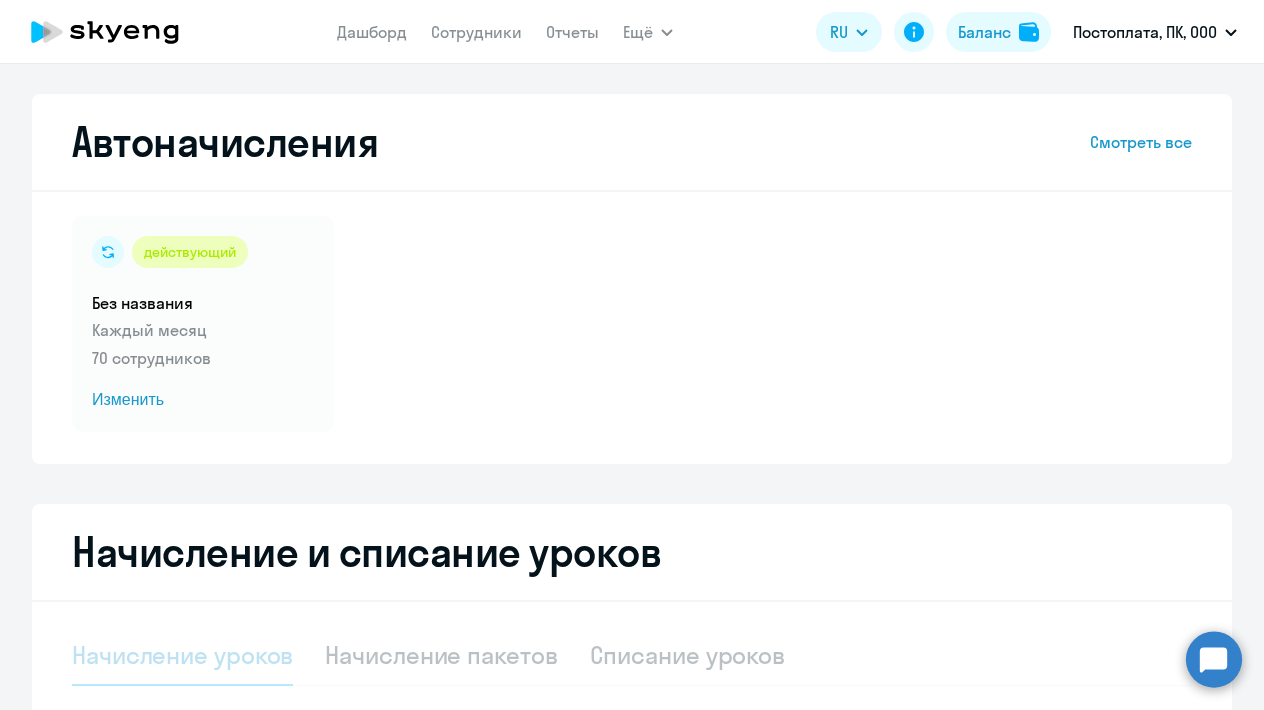 select on "10" 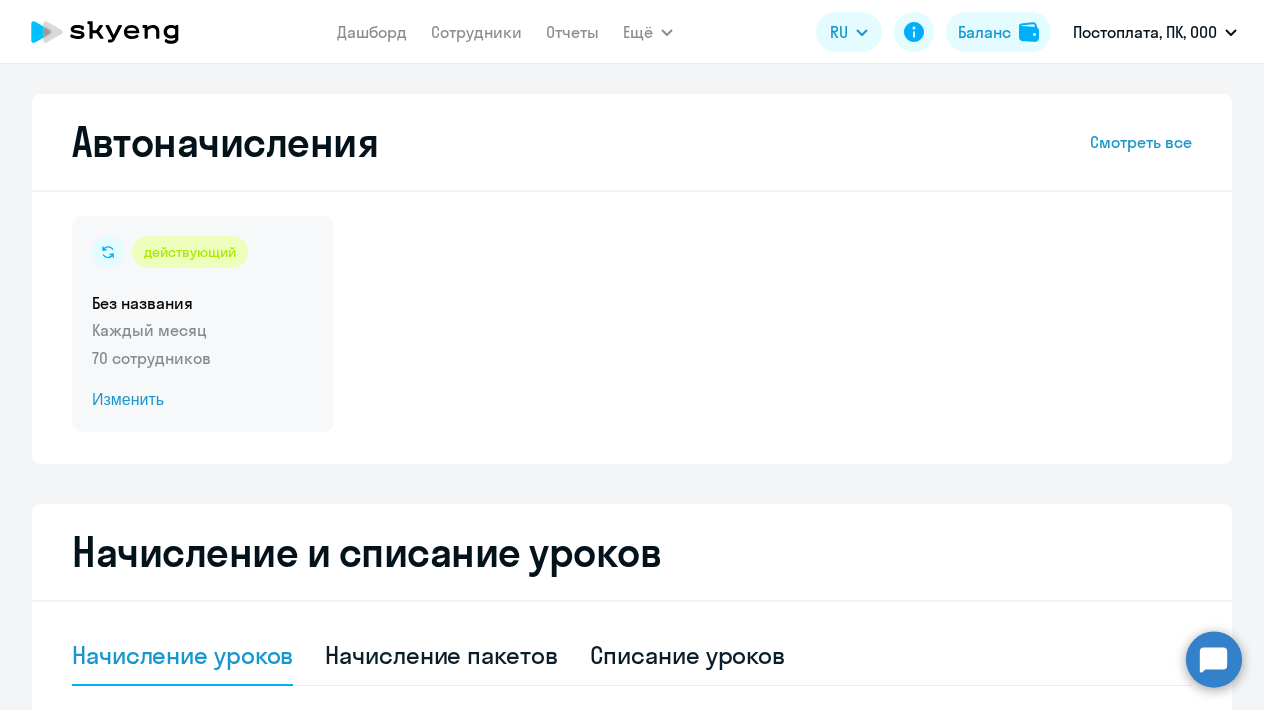 click on "Изменить" 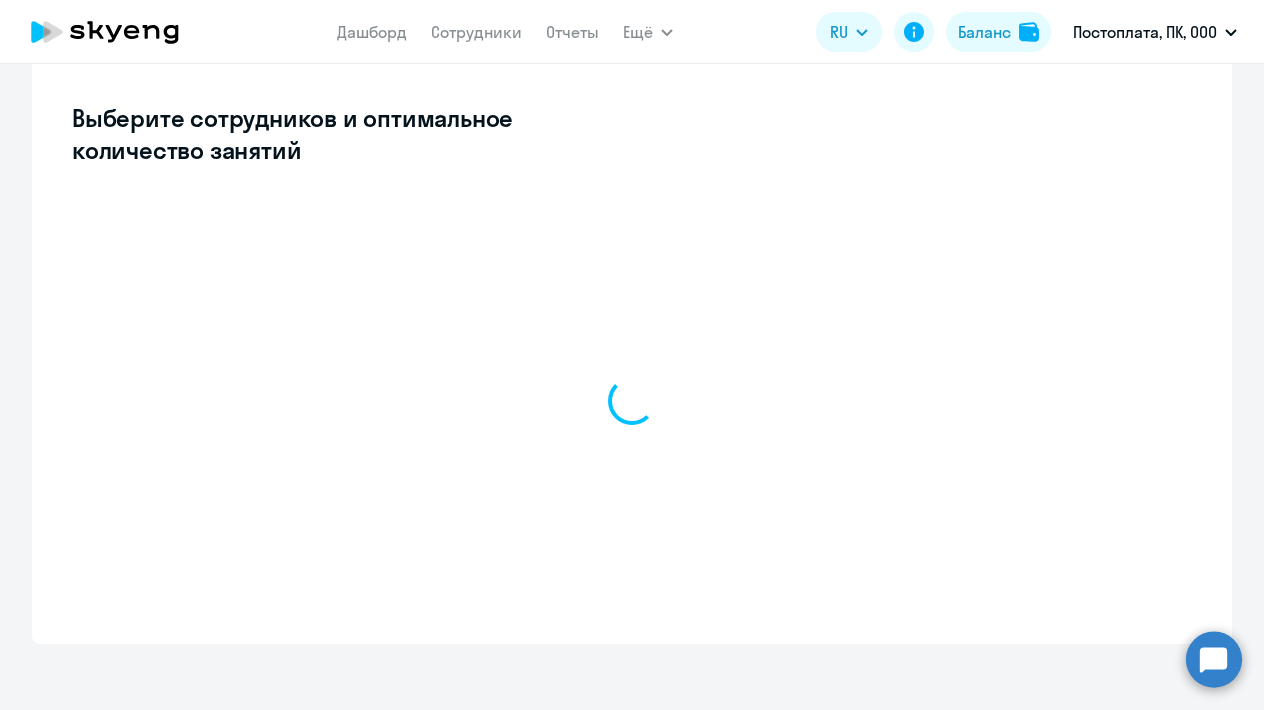 select on "10" 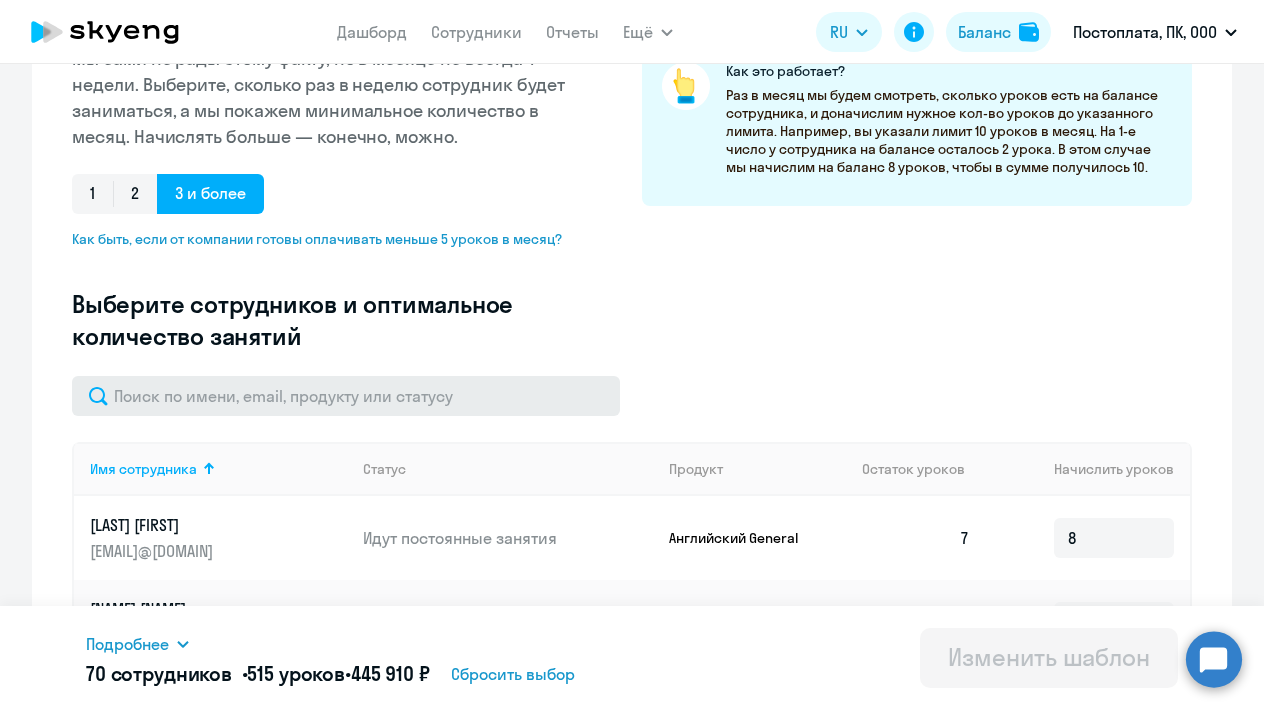 scroll, scrollTop: 344, scrollLeft: 0, axis: vertical 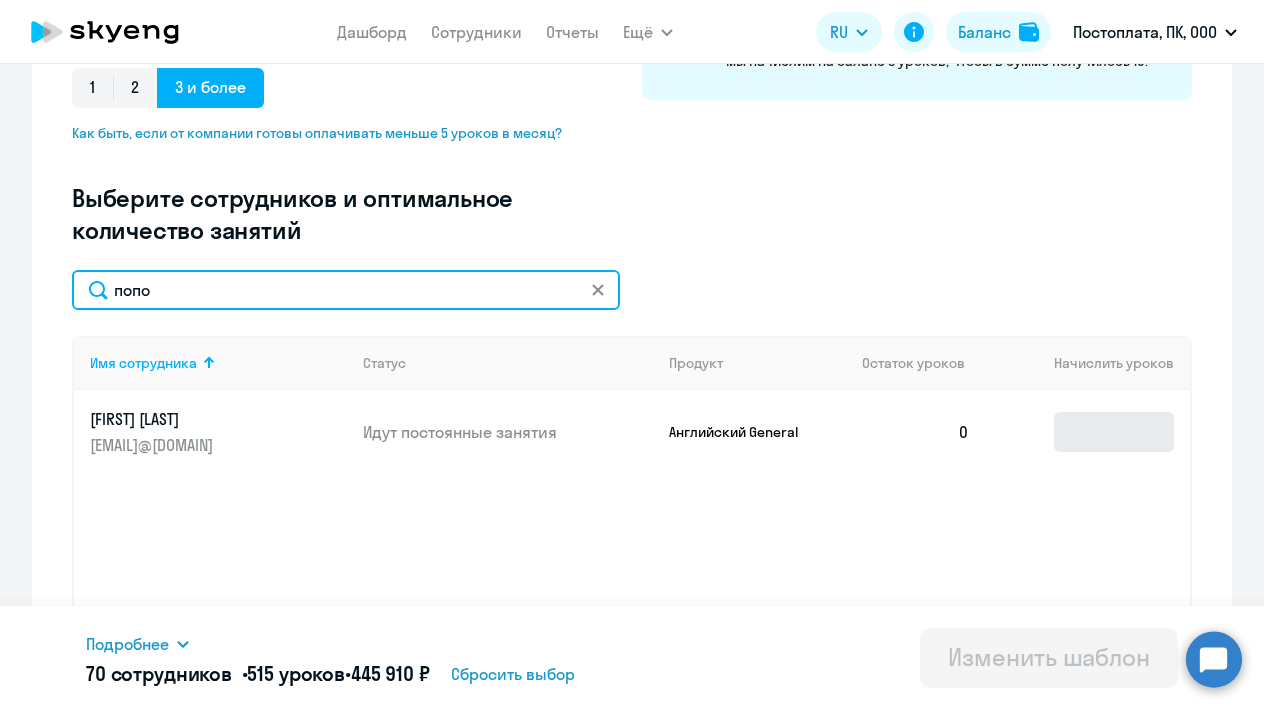 type on "попо" 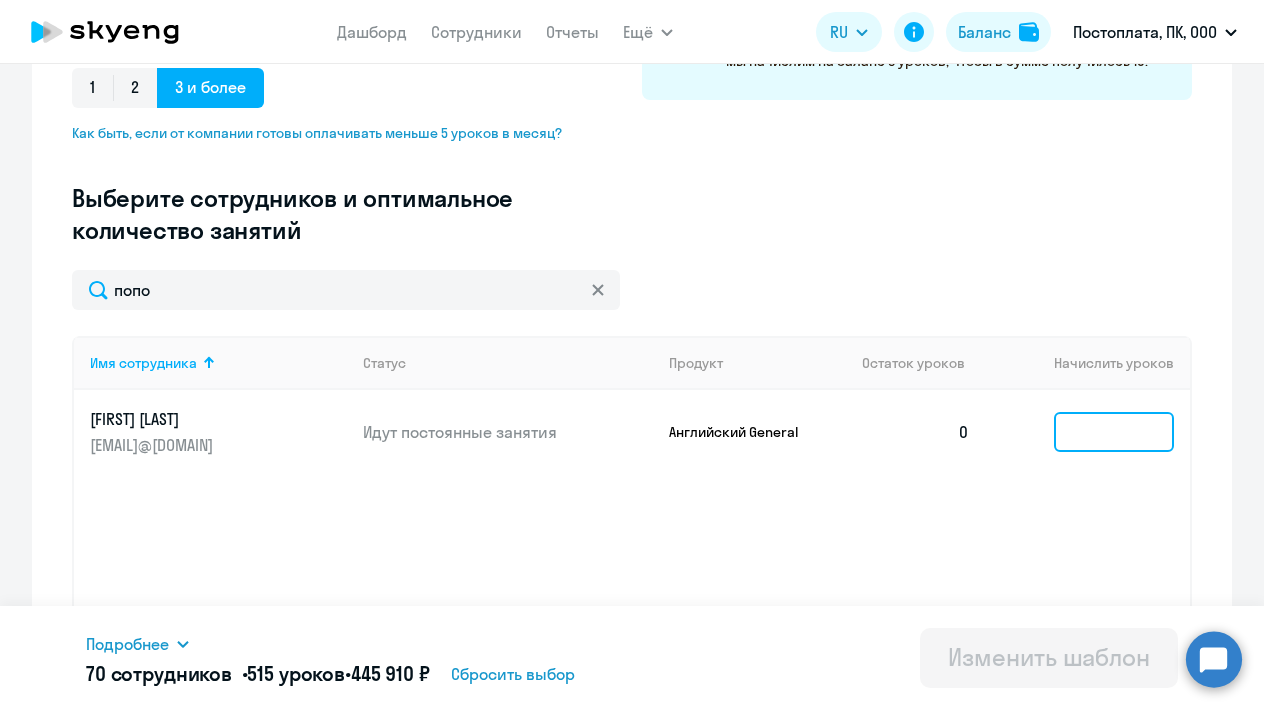 click 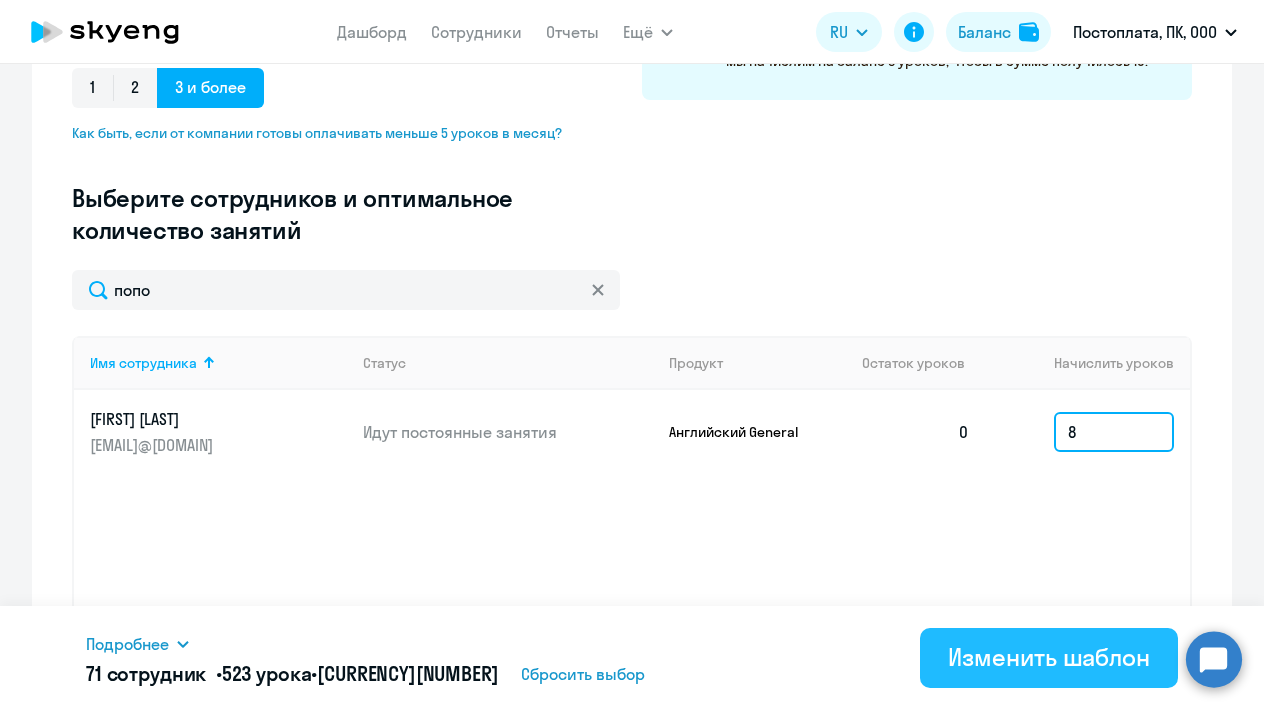 type on "8" 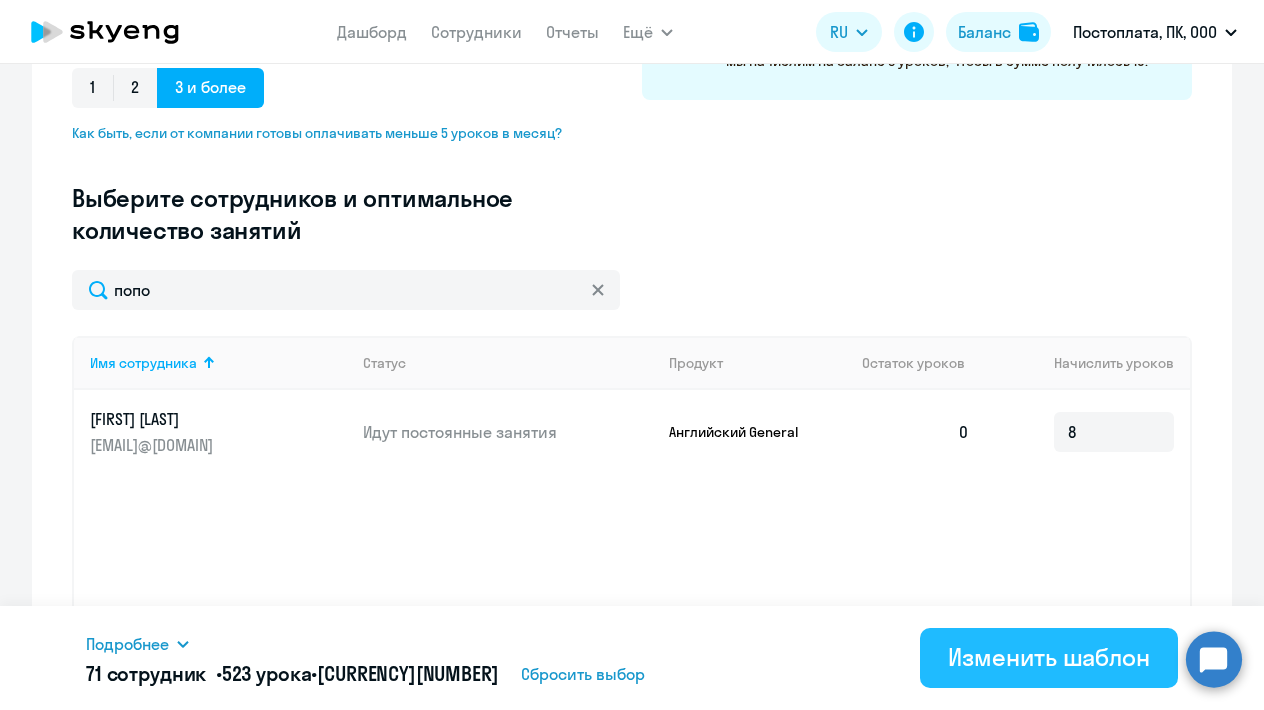 click on "Изменить шаблон" at bounding box center (1049, 657) 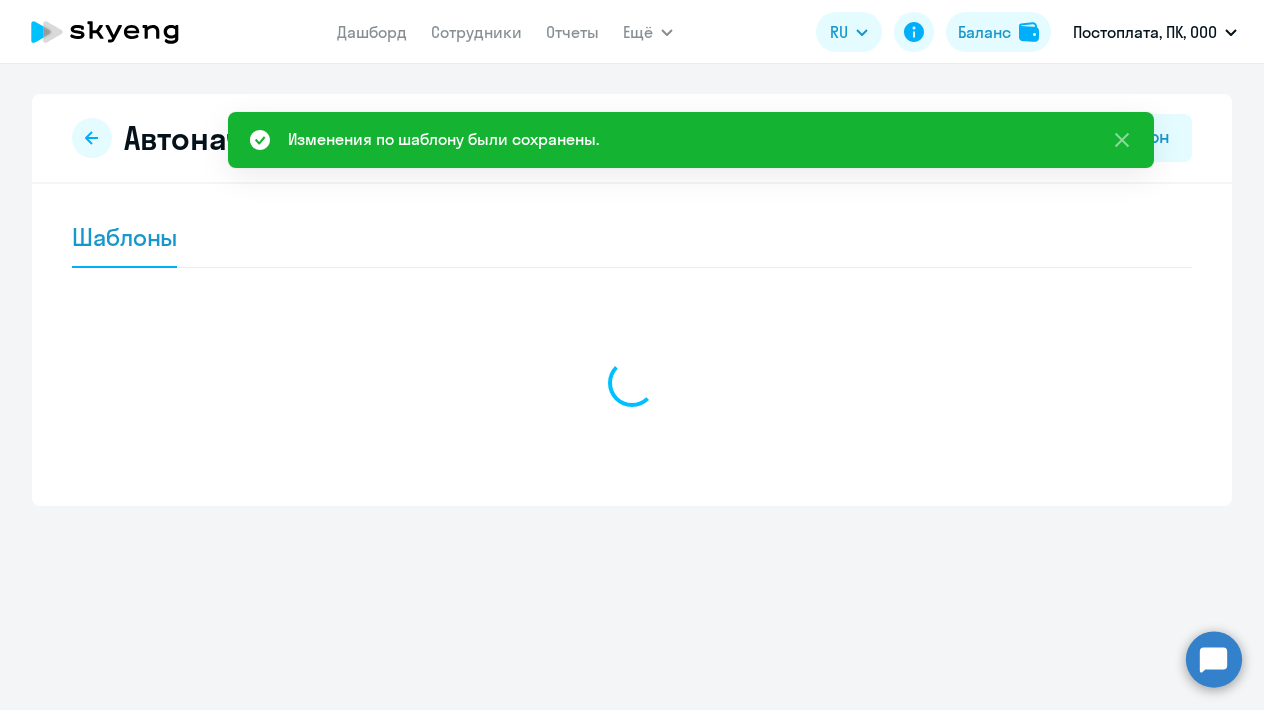 scroll, scrollTop: 0, scrollLeft: 0, axis: both 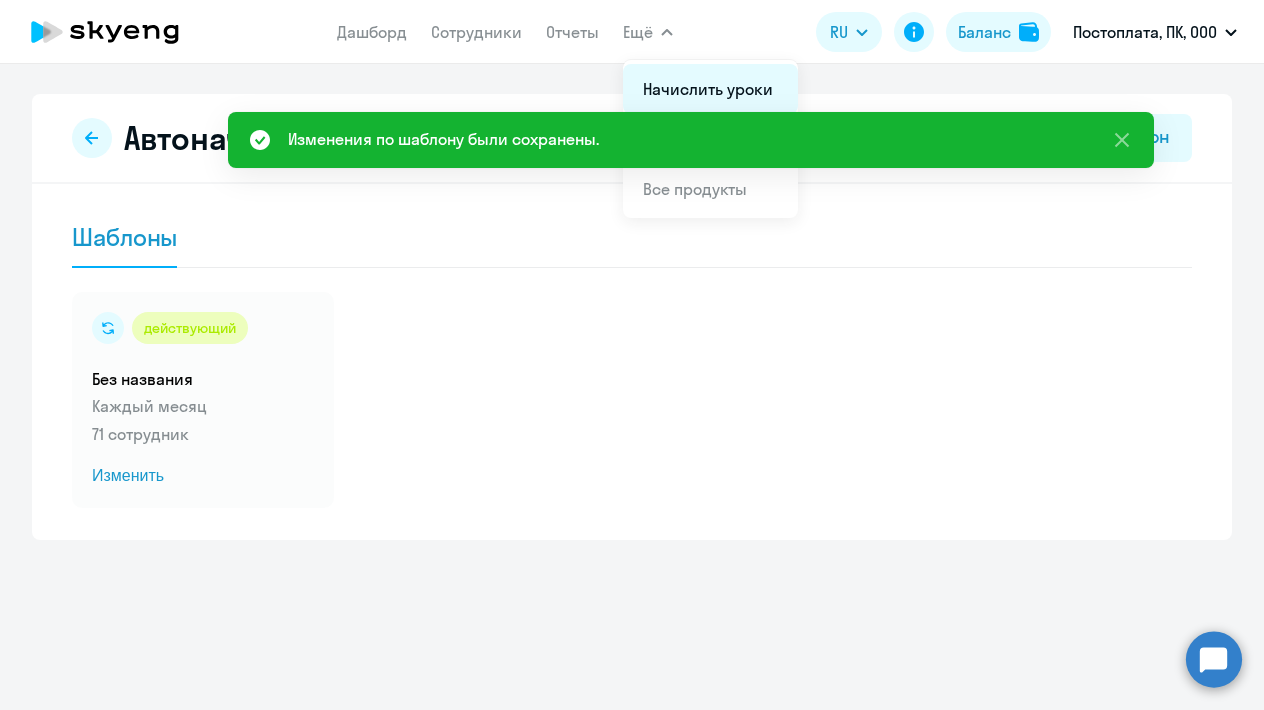 click on "Начислить уроки" at bounding box center [708, 89] 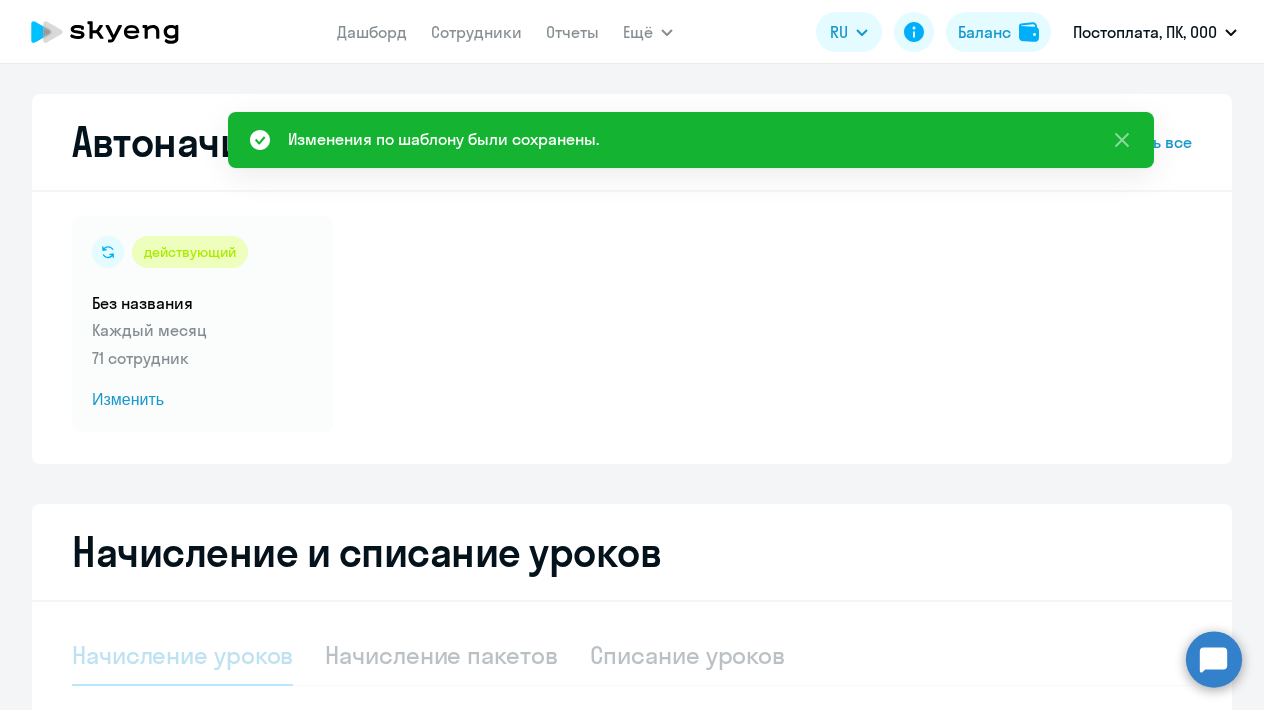 select on "10" 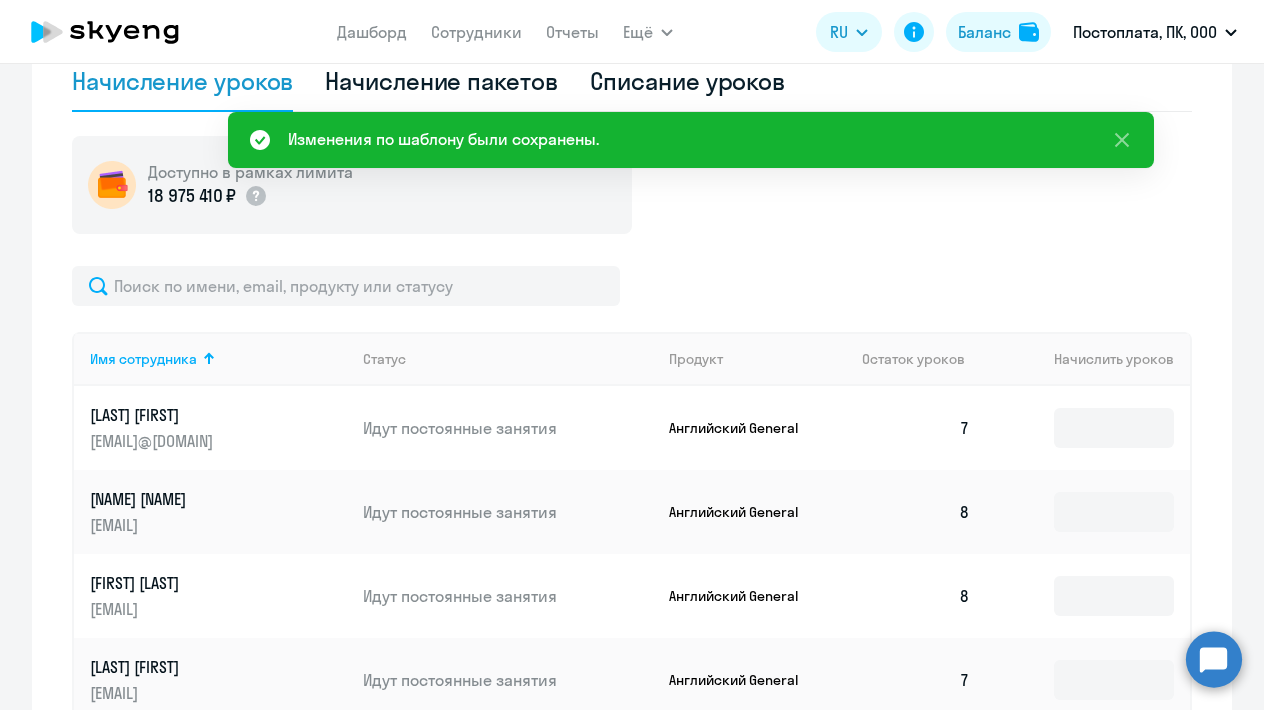 scroll, scrollTop: 598, scrollLeft: 0, axis: vertical 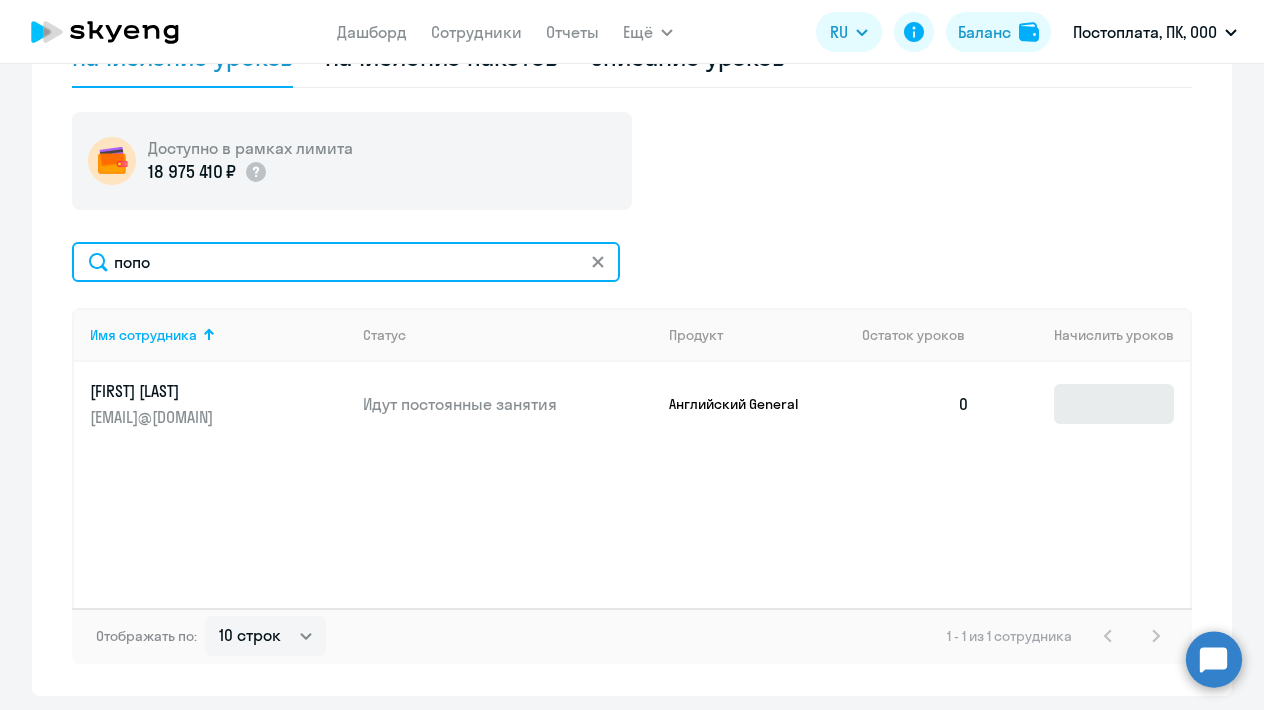 type on "попо" 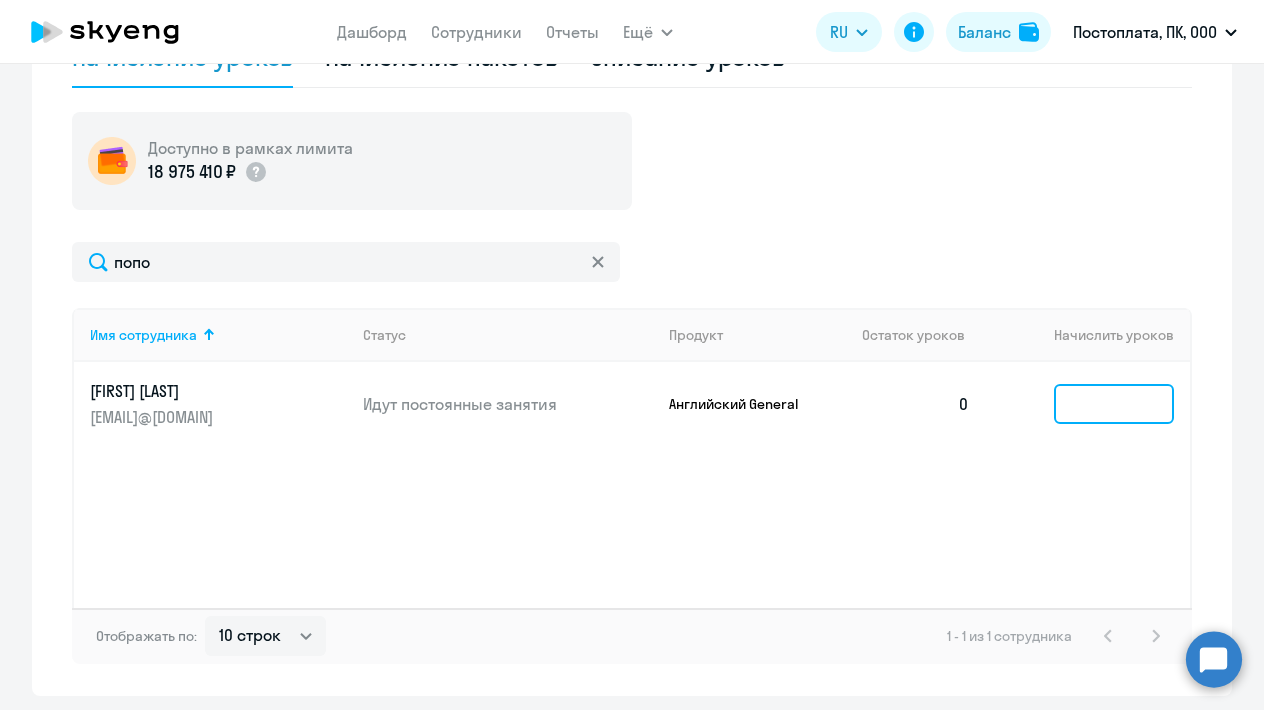 click 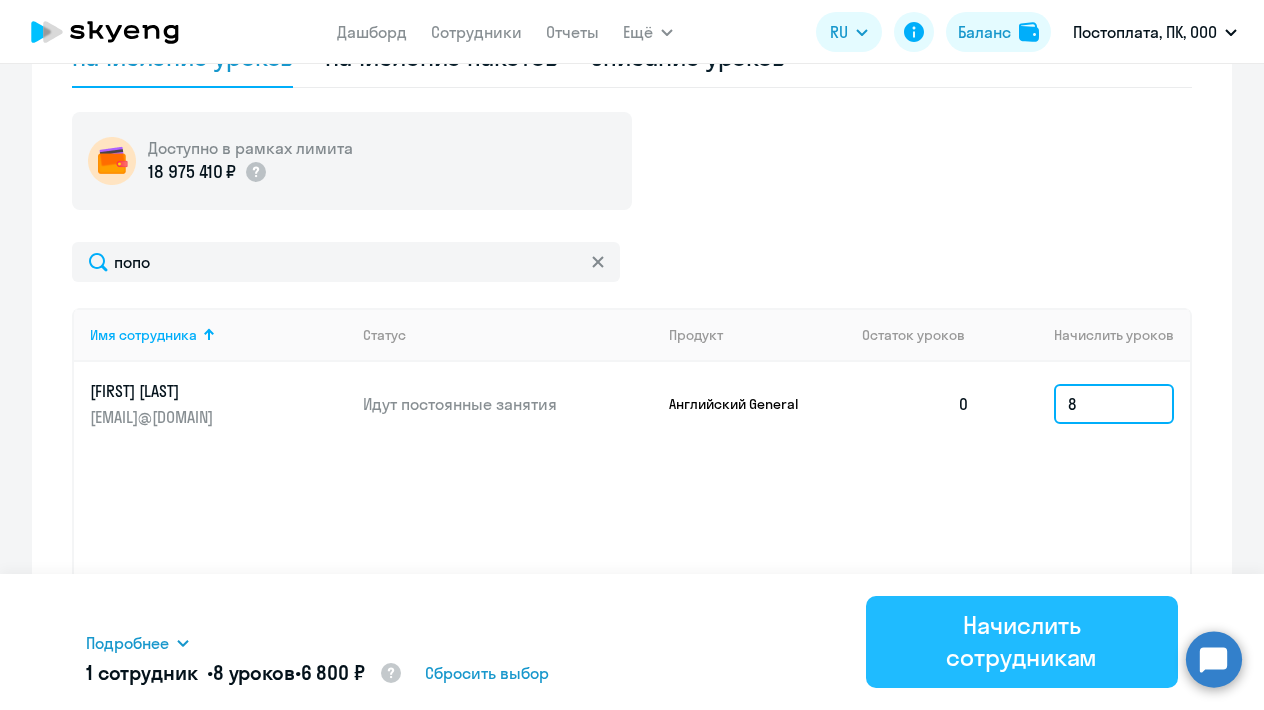 type on "8" 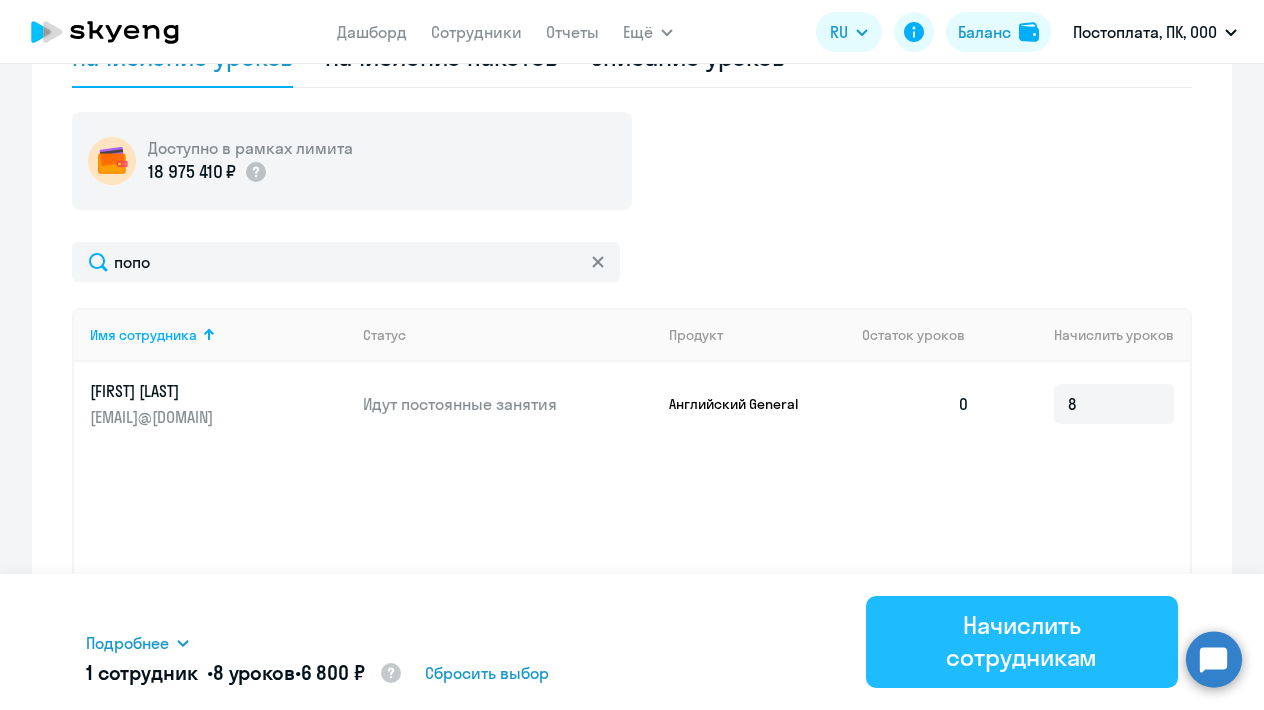 click on "Начислить сотрудникам" at bounding box center (1022, 641) 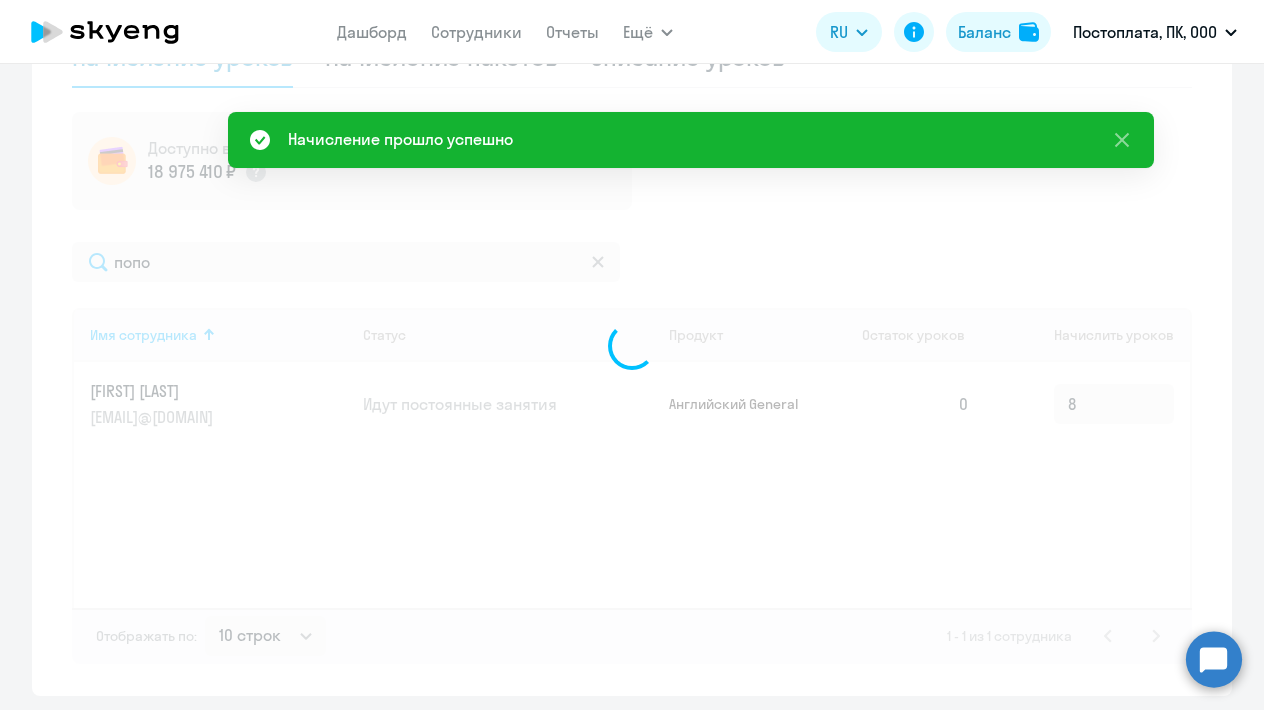type 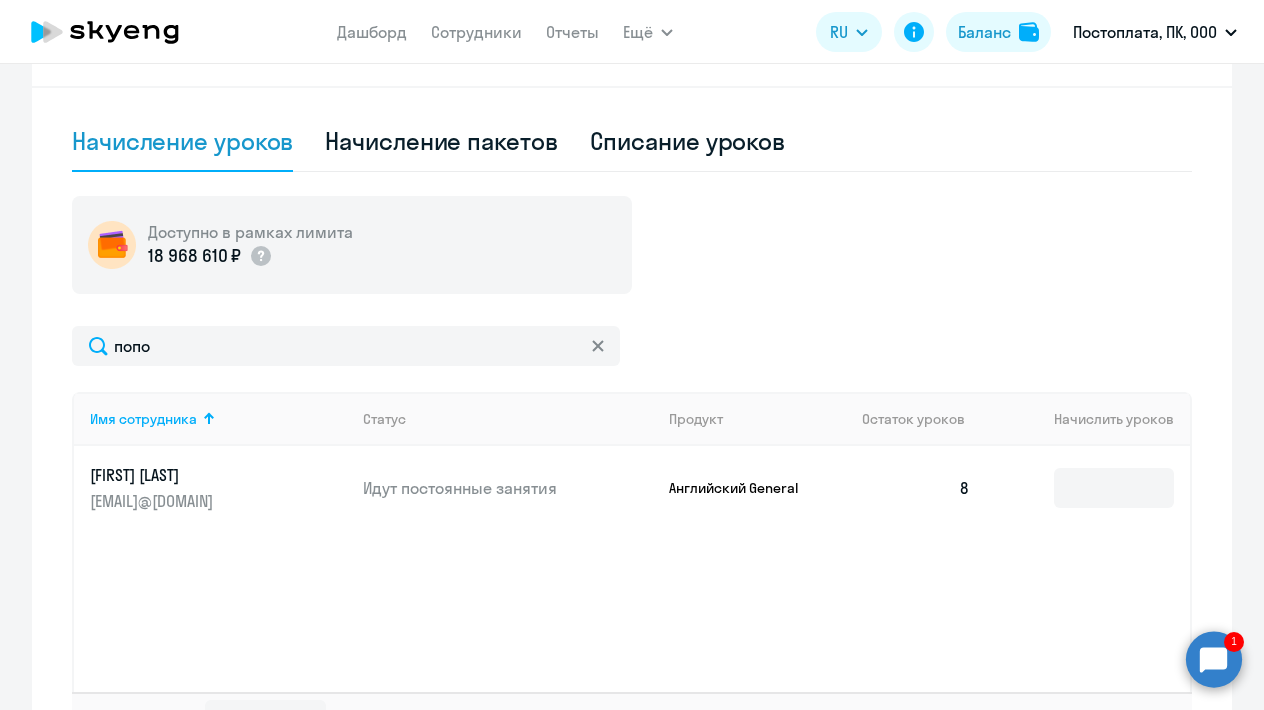 scroll, scrollTop: 556, scrollLeft: 0, axis: vertical 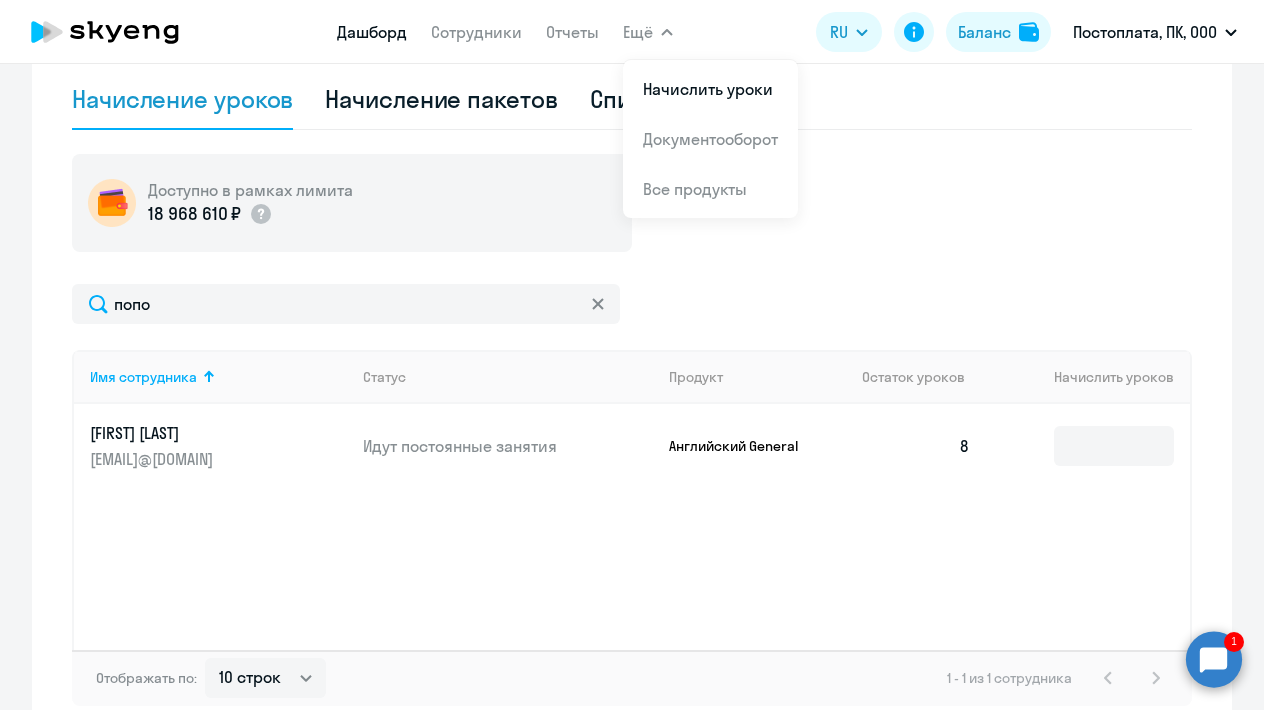 click on "Дашборд" at bounding box center [372, 32] 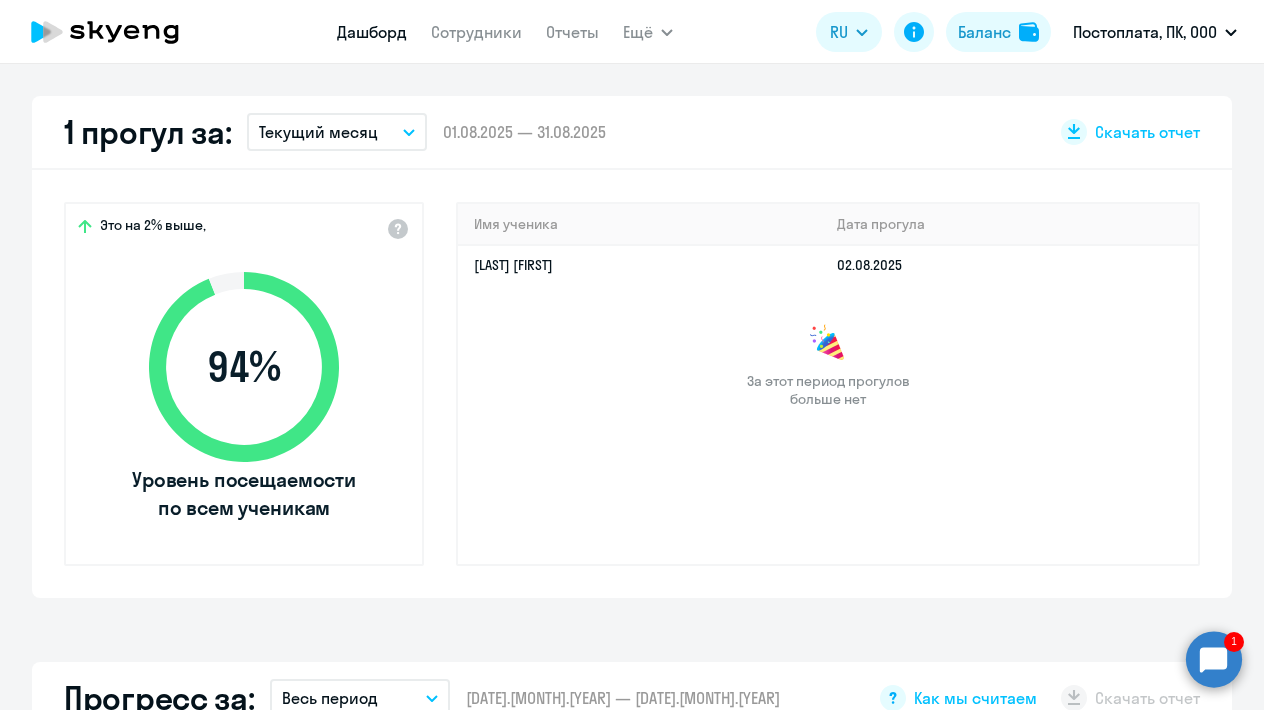 click 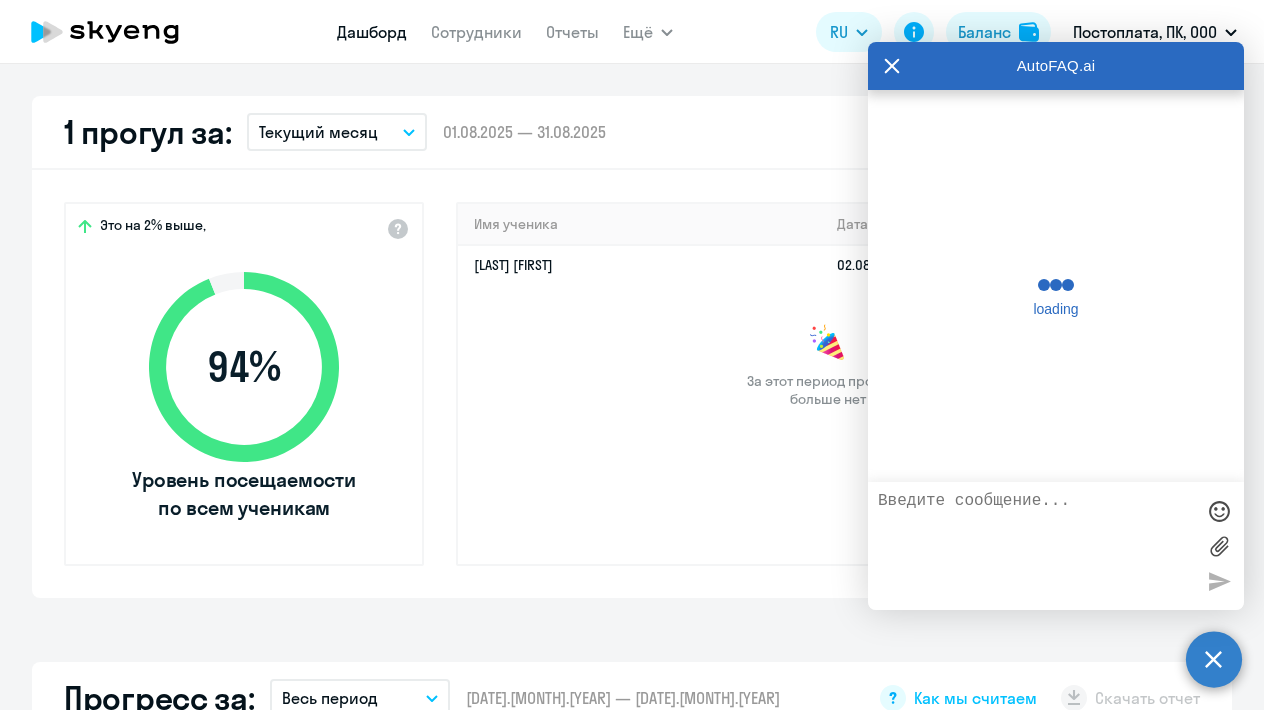 scroll, scrollTop: 392, scrollLeft: 0, axis: vertical 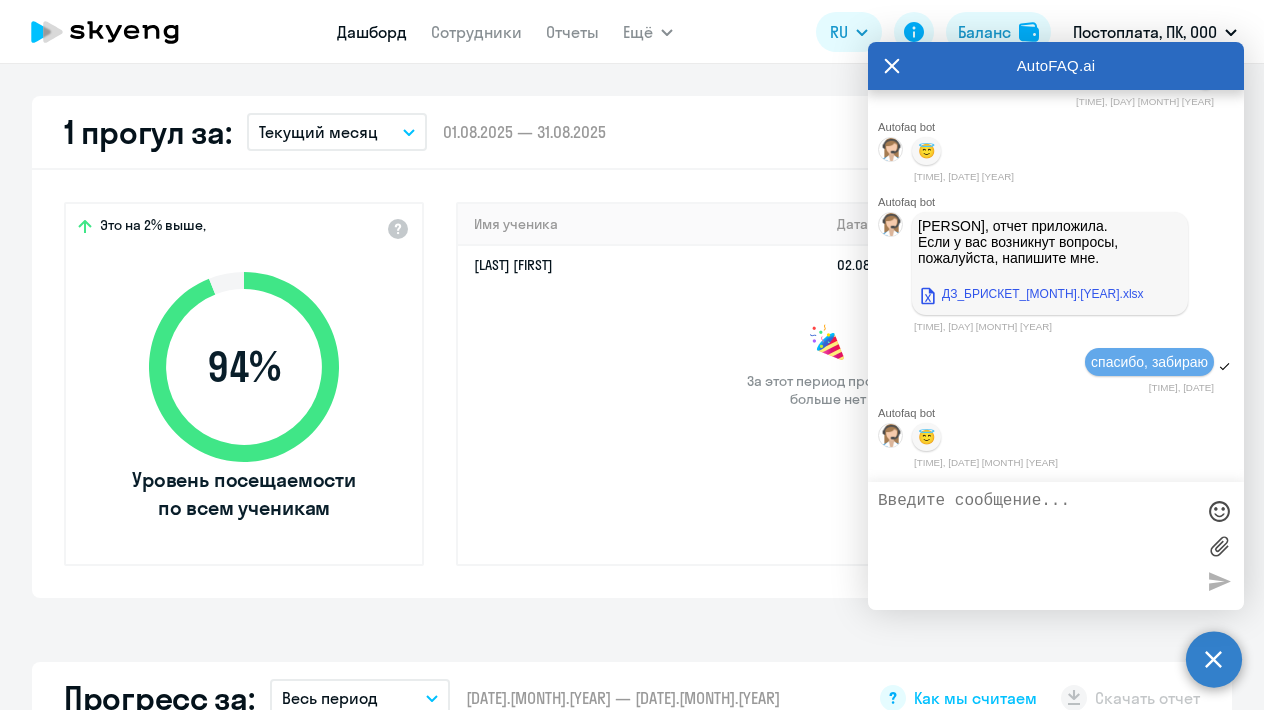 click on "Важные контакты
Экспресс-чат поддержки Сопровождение компании + документооборот. Ответим на ваш вопрос за 5 минут!  Задать вопрос  Курсы английского под ваши цели Для общения и путешествий Бизнес и командировки Маркетологам IT-специалистам
Добавить сотрудников
Начислить уроки
Сформировать отчет
Посмотреть баланс  1 прогул за:   Текущий месяц
–  [DAY].[MONTH].[YEAR] — [DAY].[MONTH].[YEAR]
Скачать отчет
Это на 2% выше,
94  %  Уровень посещаемости по всем ученикам  Имя ученика Дата прогула  [NAME] [NAME]   [DAY].[MONTH].[YEAR]  За этот период прогулов больше нет Прогресс за:" at bounding box center [632, 387] 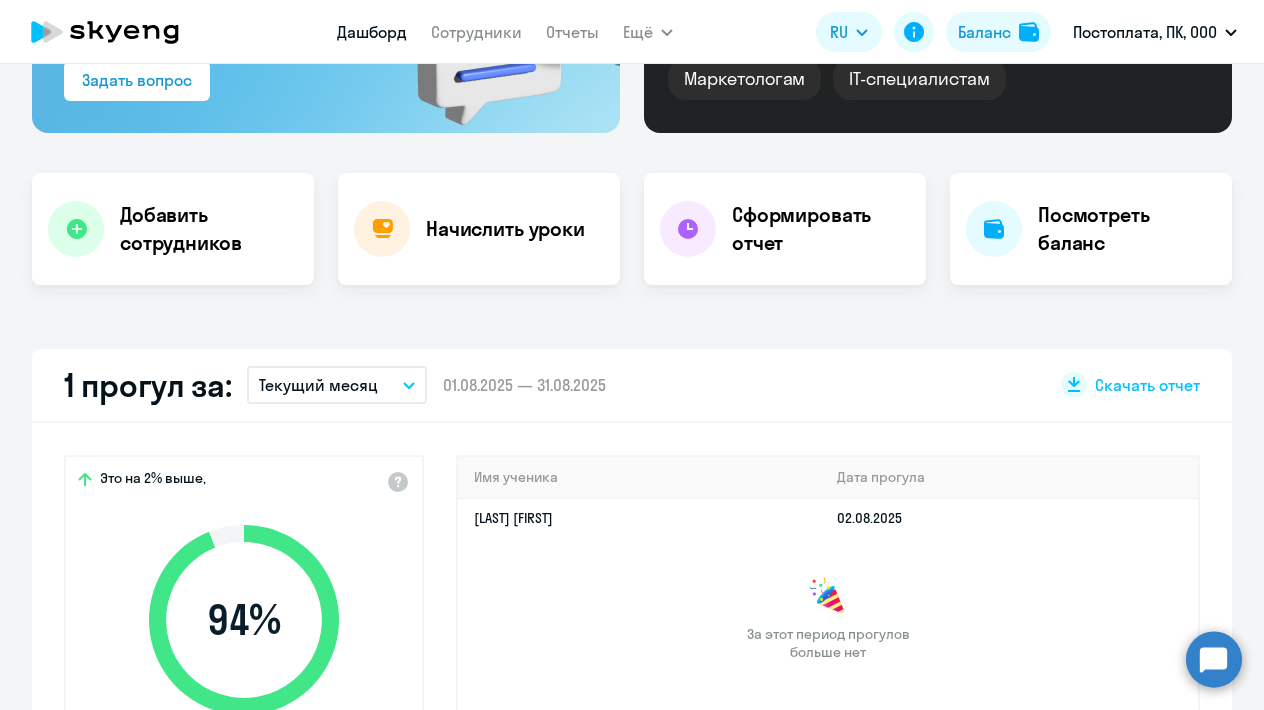 scroll, scrollTop: 302, scrollLeft: 0, axis: vertical 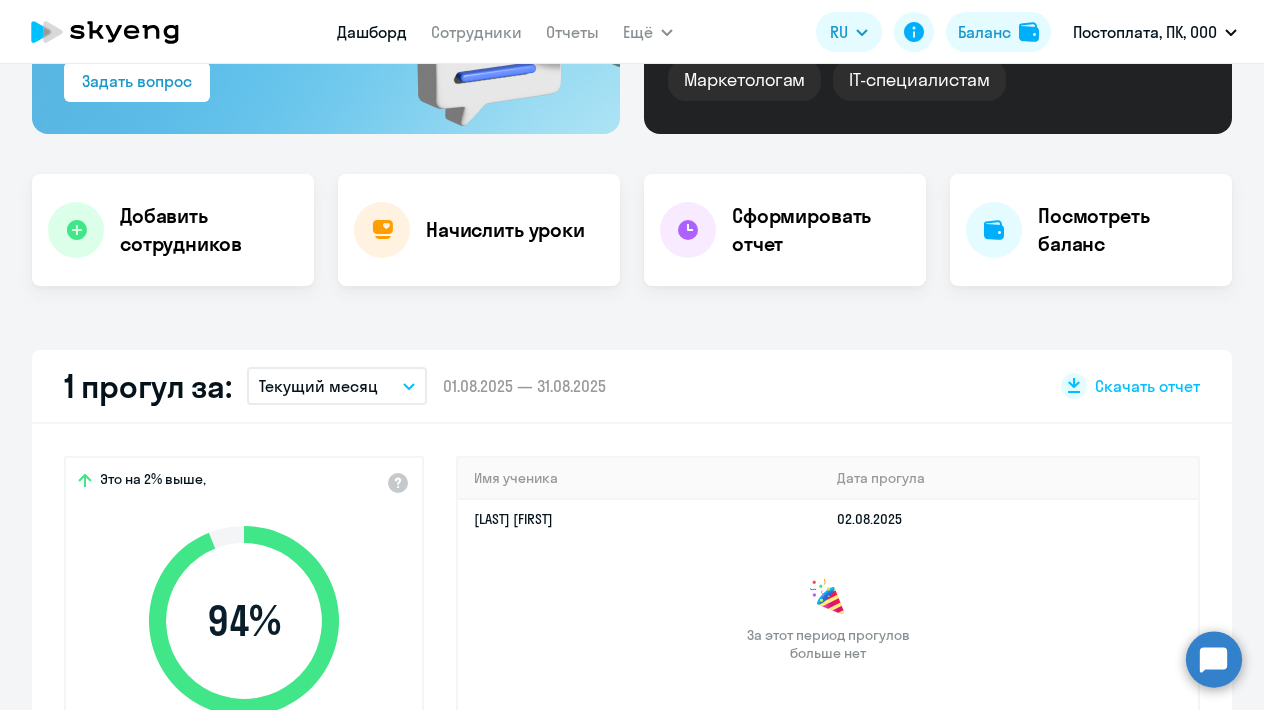 select on "30" 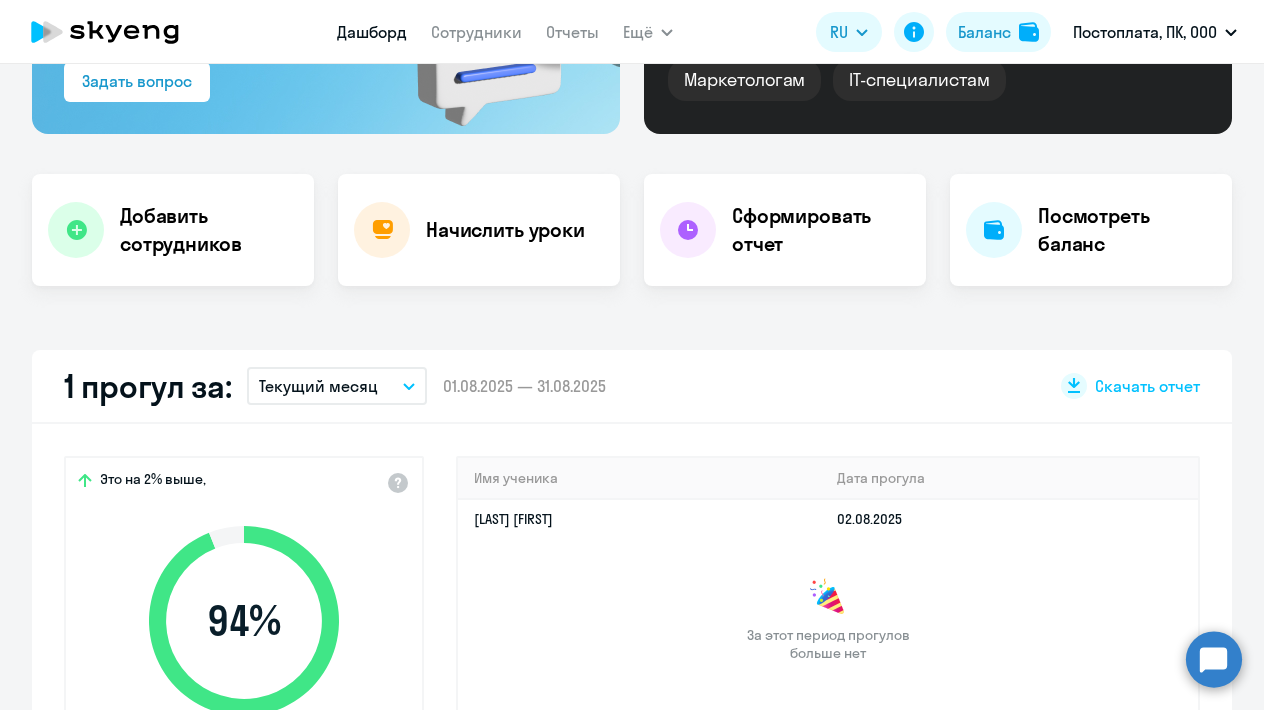 click on "Текущий месяц" at bounding box center [337, 386] 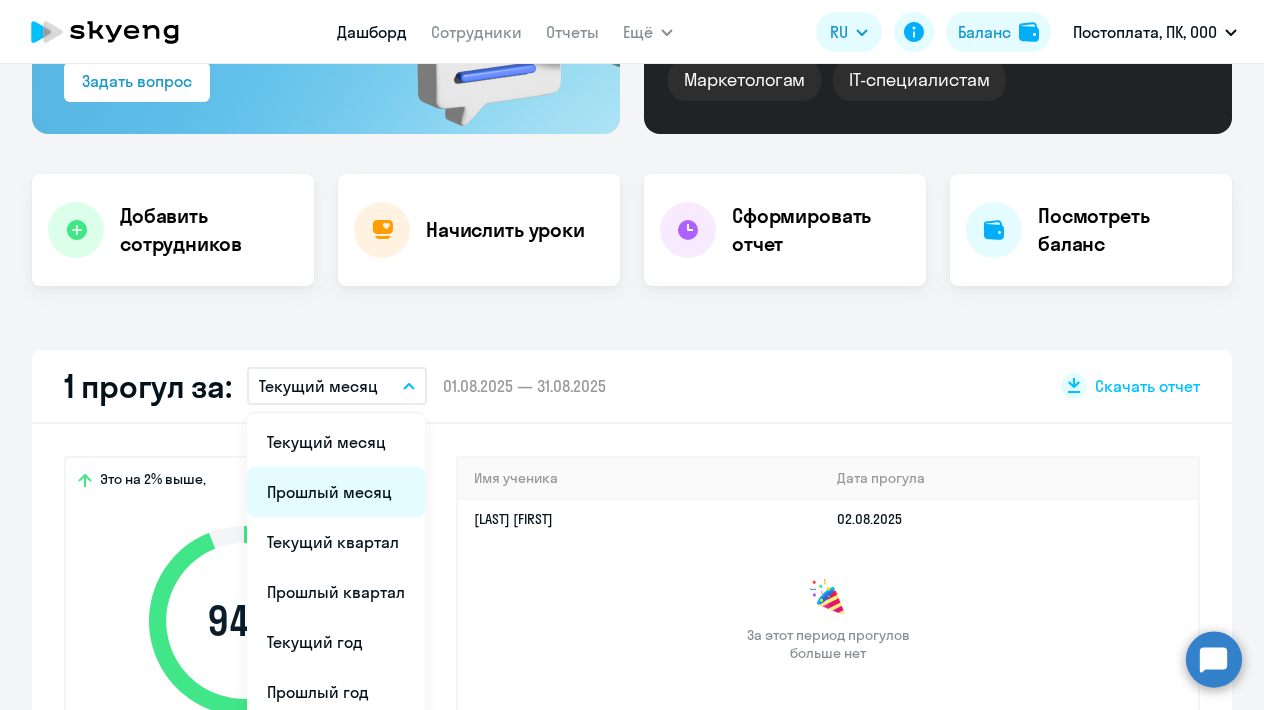 click on "Прошлый месяц" at bounding box center [336, 492] 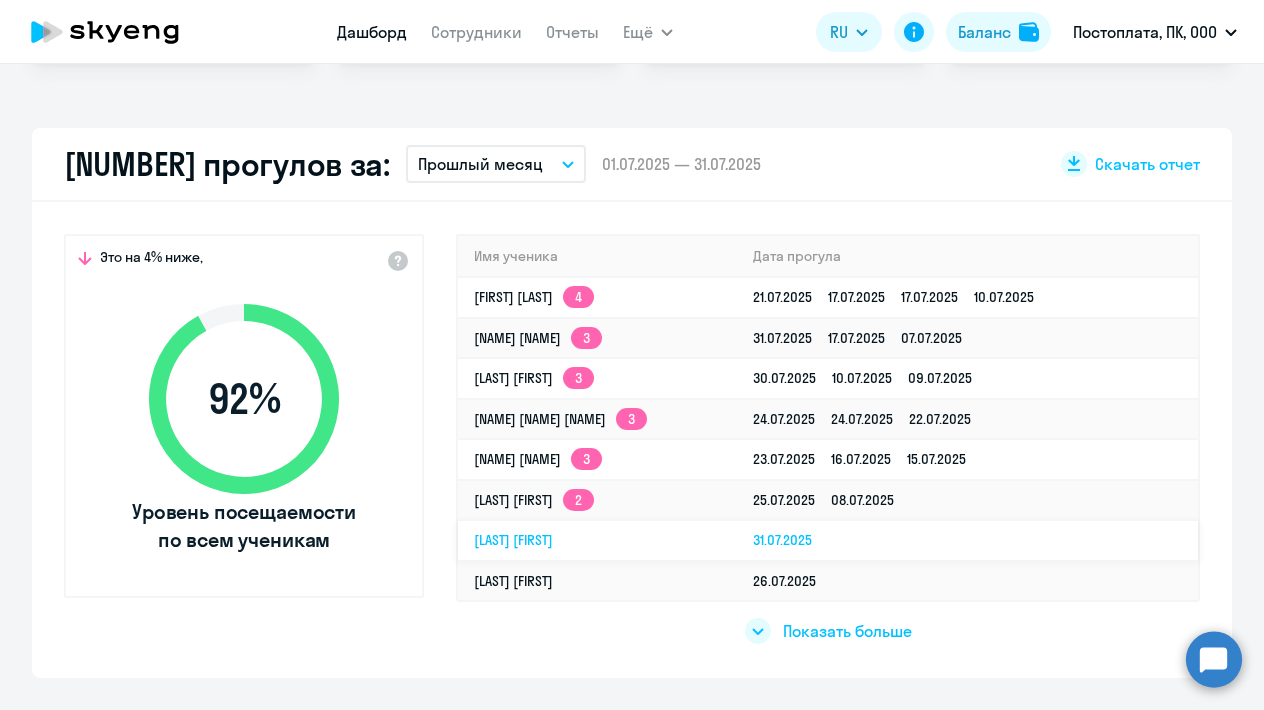 scroll, scrollTop: 473, scrollLeft: 0, axis: vertical 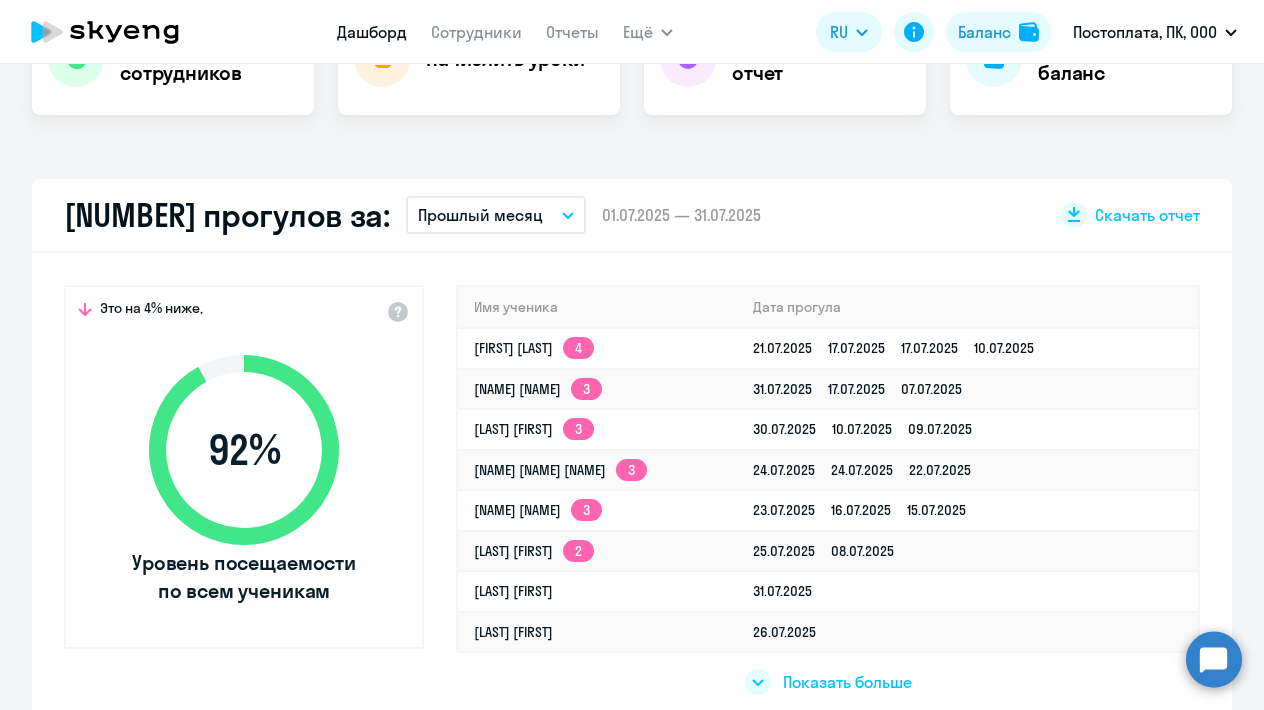 click on "Прошлый месяц" at bounding box center (496, 215) 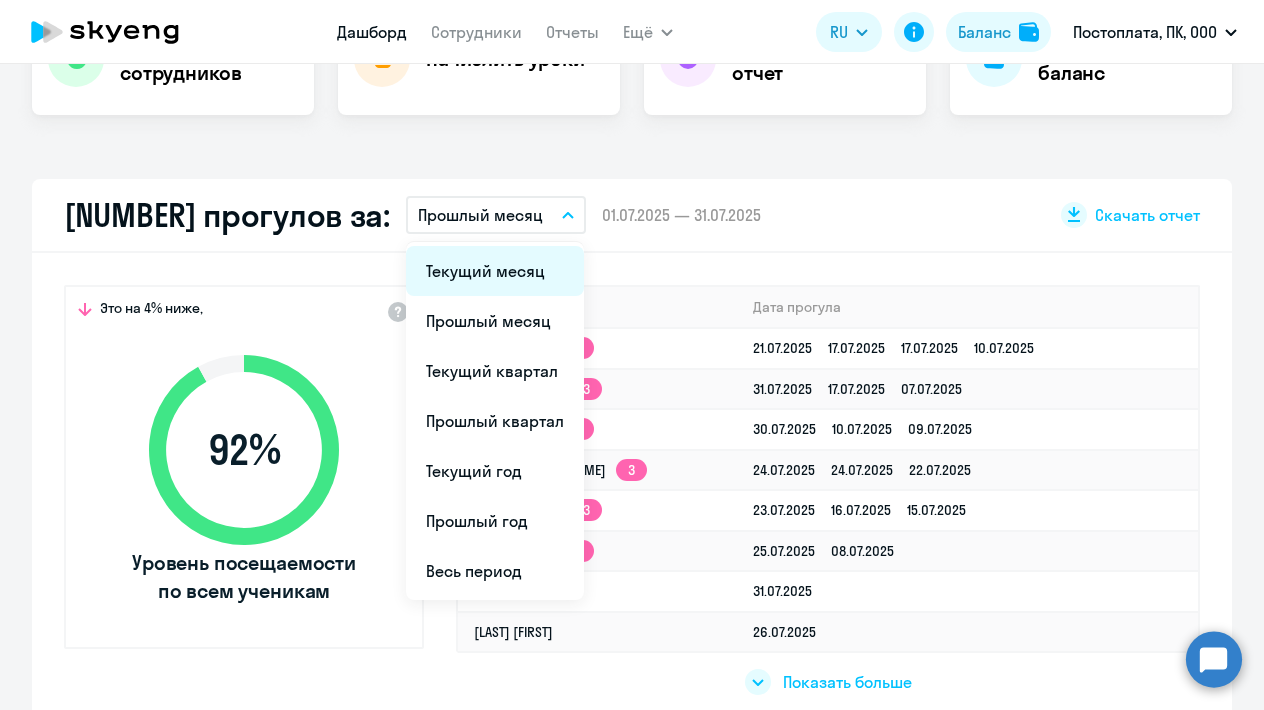 click on "Текущий месяц" at bounding box center (495, 271) 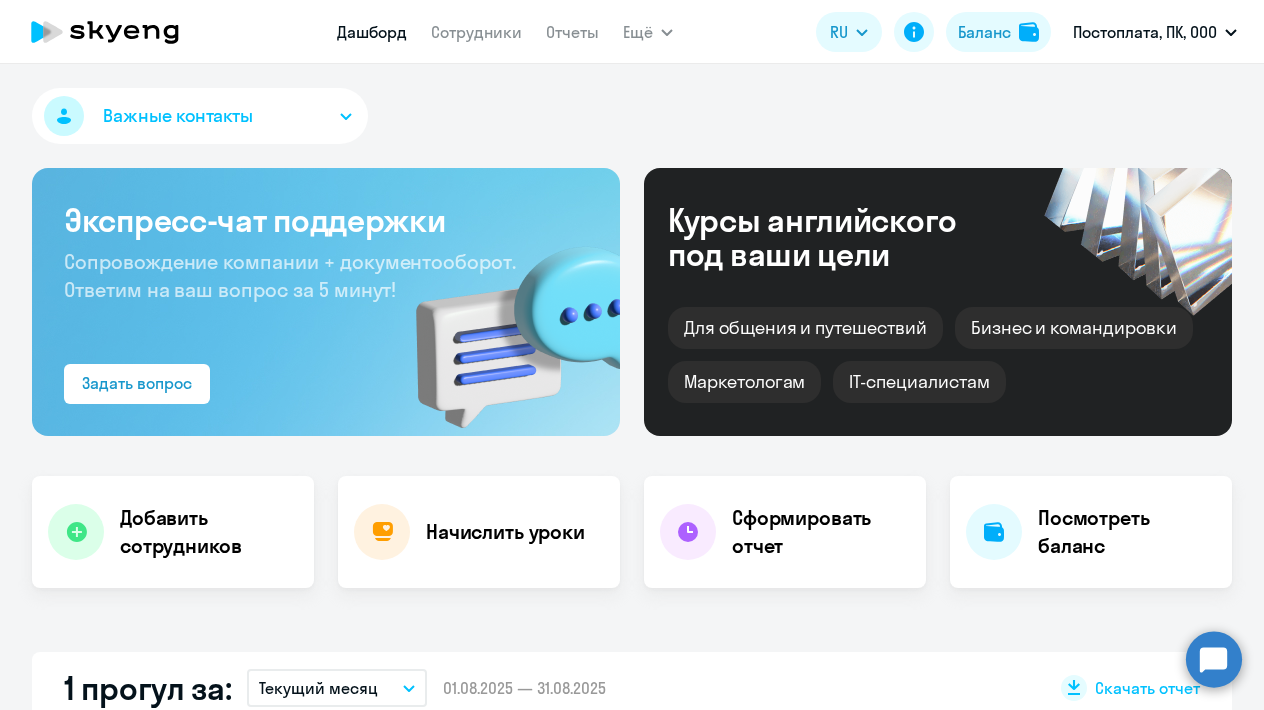 scroll, scrollTop: 0, scrollLeft: 0, axis: both 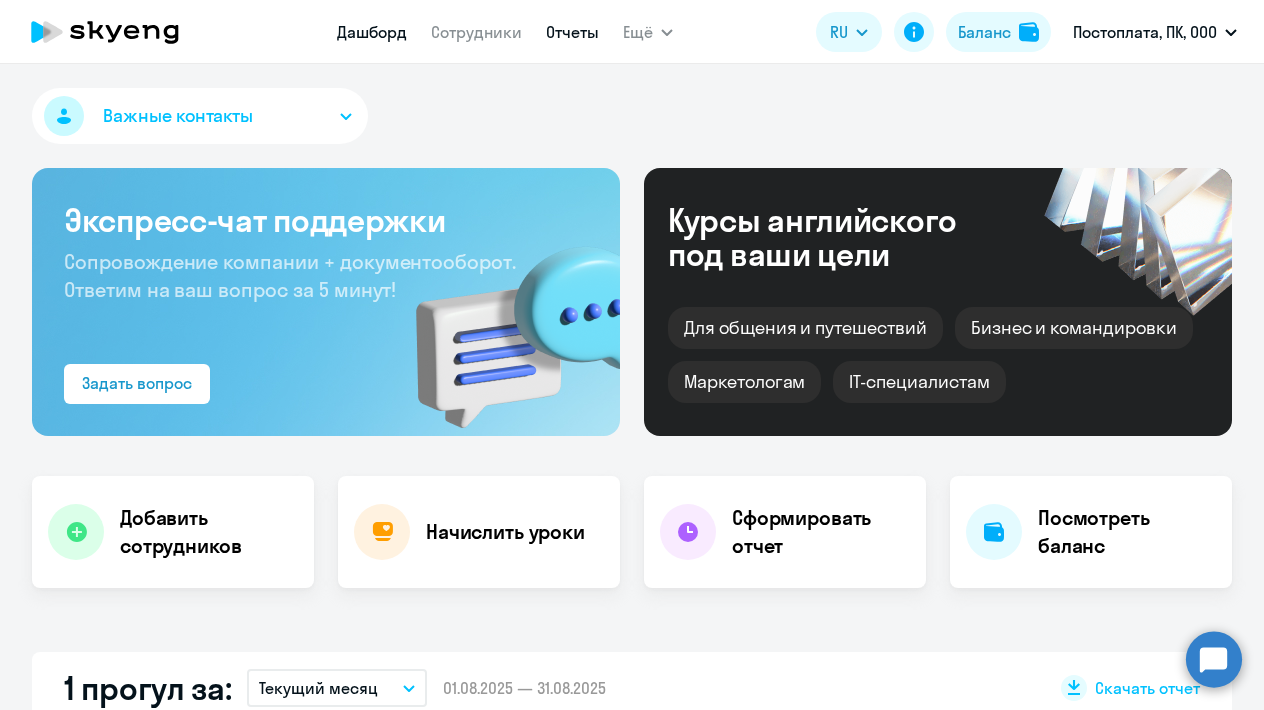 click on "Отчеты" at bounding box center [572, 32] 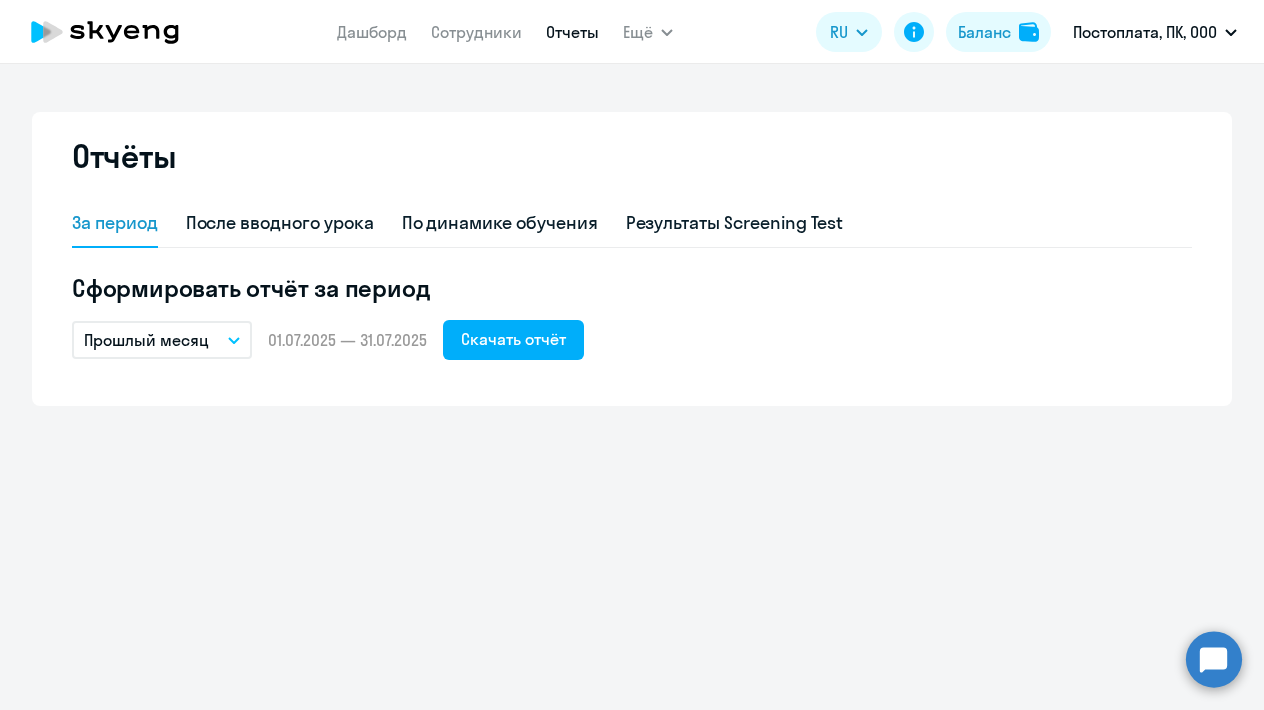 click on "Прошлый месяц" at bounding box center [146, 340] 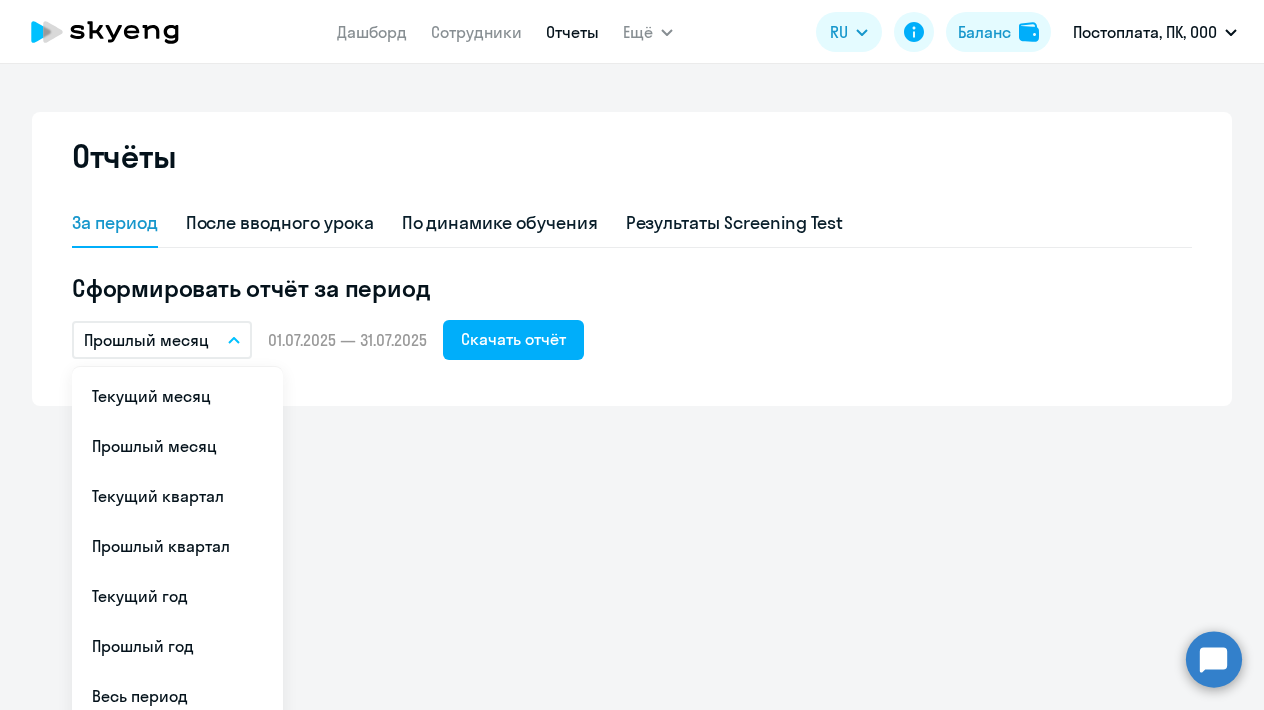 click on "Отчёты За период После вводного урока По динамике обучения Результаты Screening Test Сформировать отчёт за период  Прошлый месяц
Текущий месяц   Прошлый месяц   Текущий квартал   Прошлый квартал   Текущий год   Прошлый год   Весь период   Собственный период...  –  [DATE].[MONTH].[YEAR] — [DATE].[MONTH].[YEAR]   Скачать отчёт" at bounding box center (632, 387) 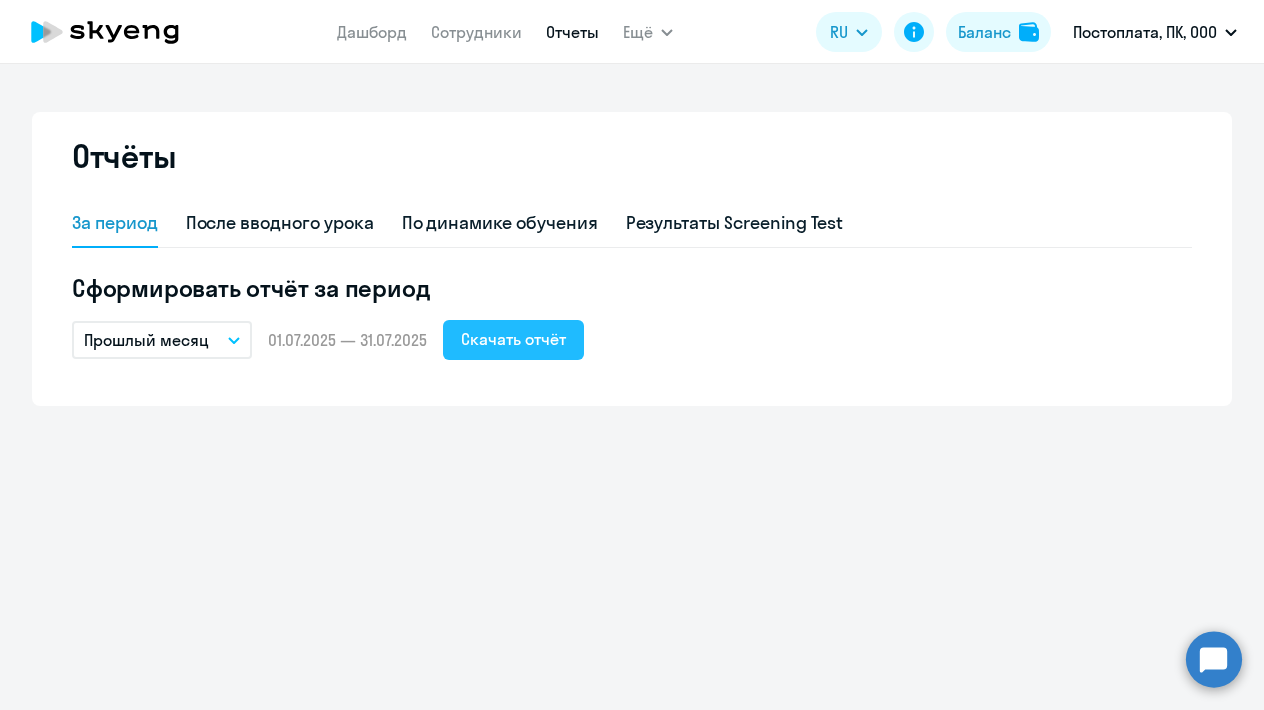 click on "Скачать отчёт" 